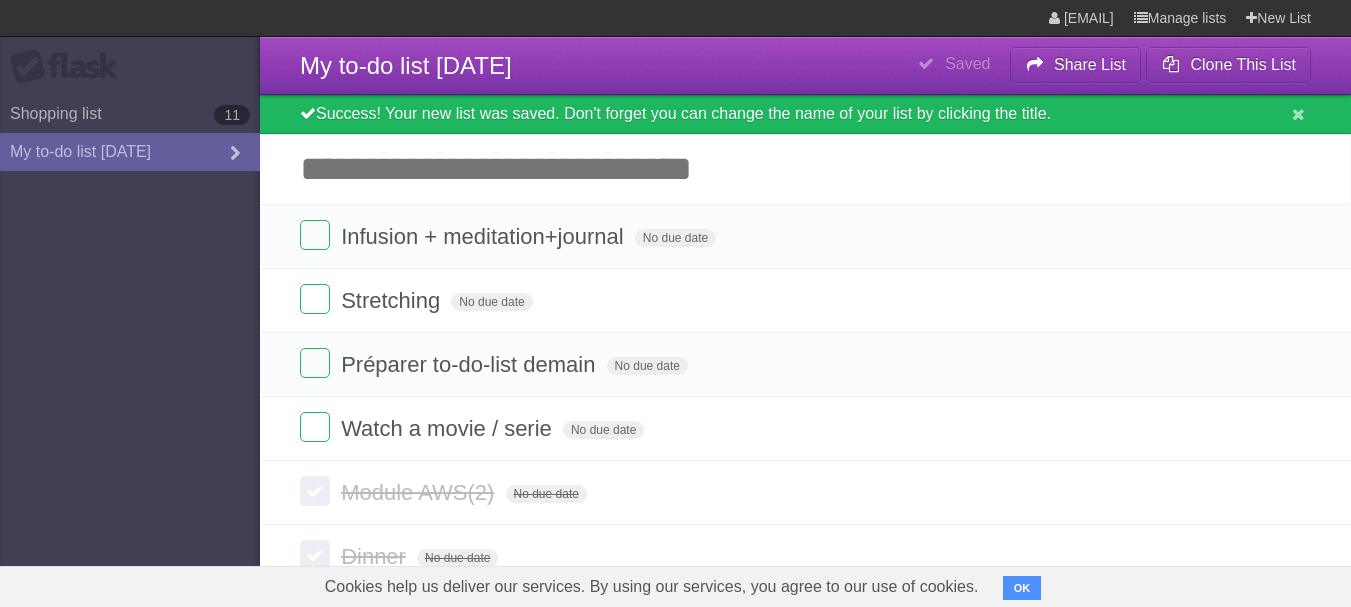 scroll, scrollTop: 108, scrollLeft: 0, axis: vertical 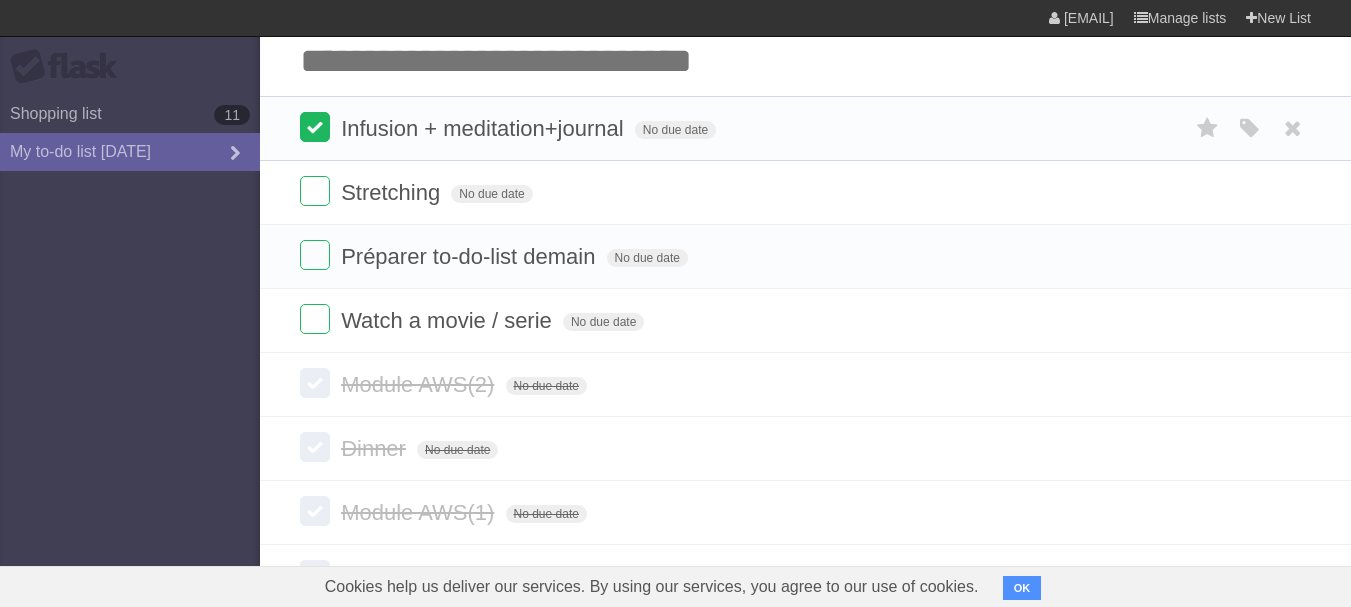 drag, startPoint x: 0, startPoint y: 0, endPoint x: 321, endPoint y: 140, distance: 350.2014 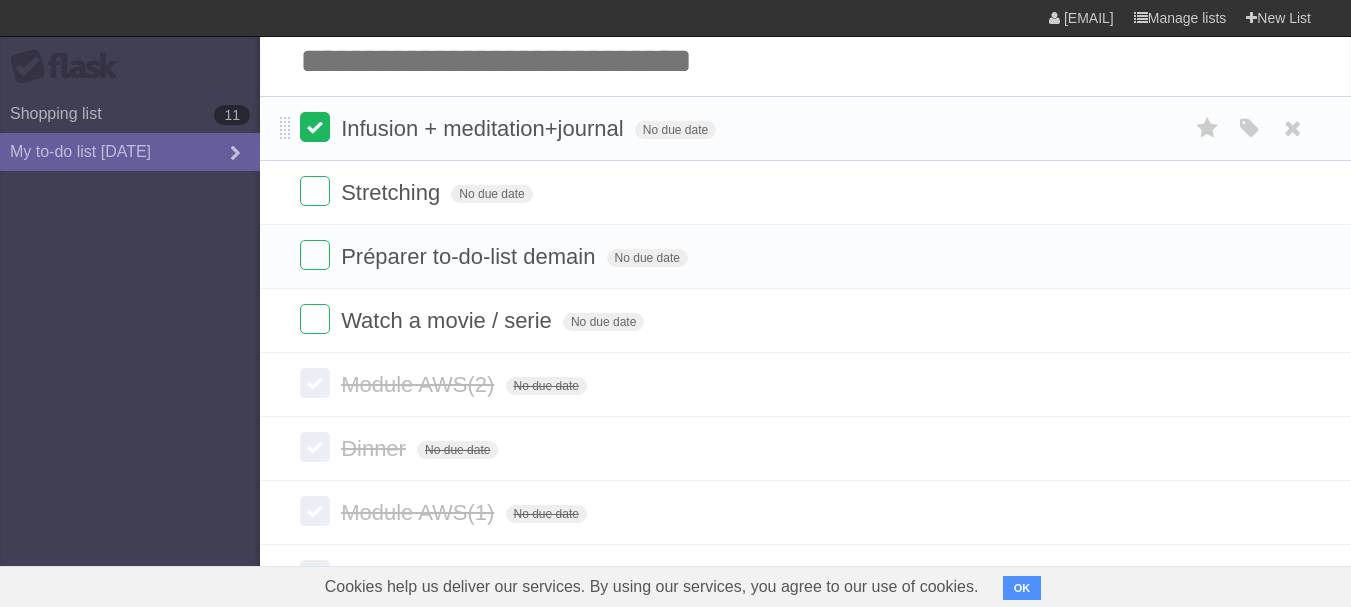 click at bounding box center [315, 127] 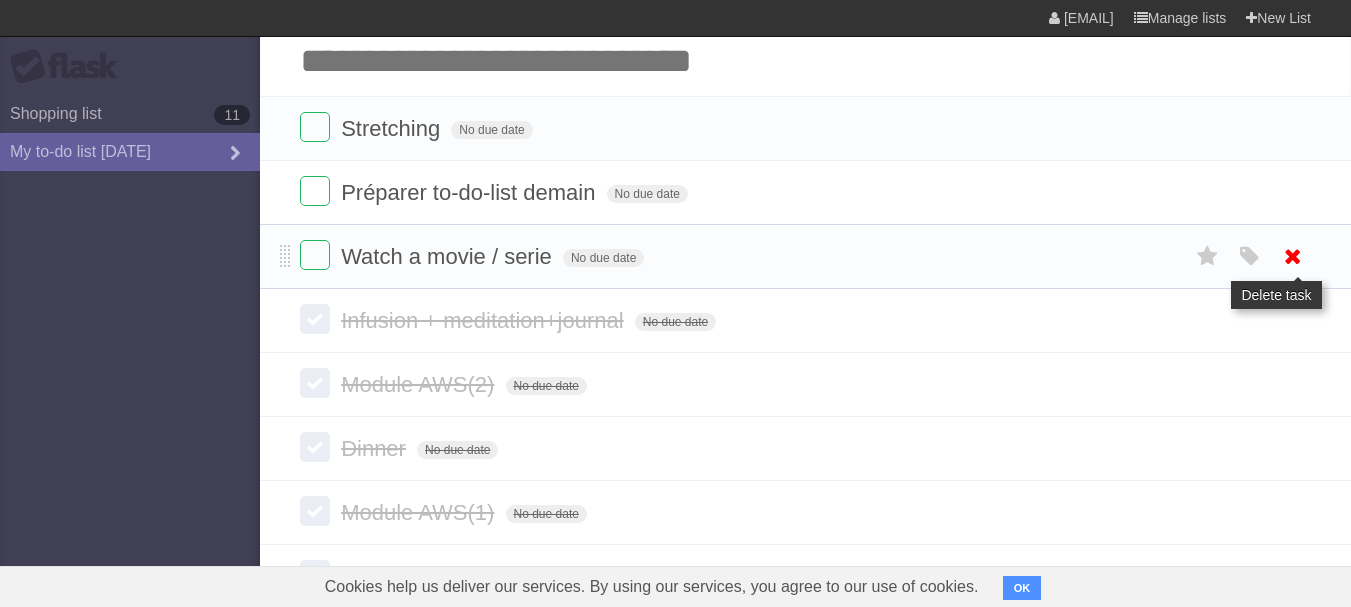 click at bounding box center [1293, 256] 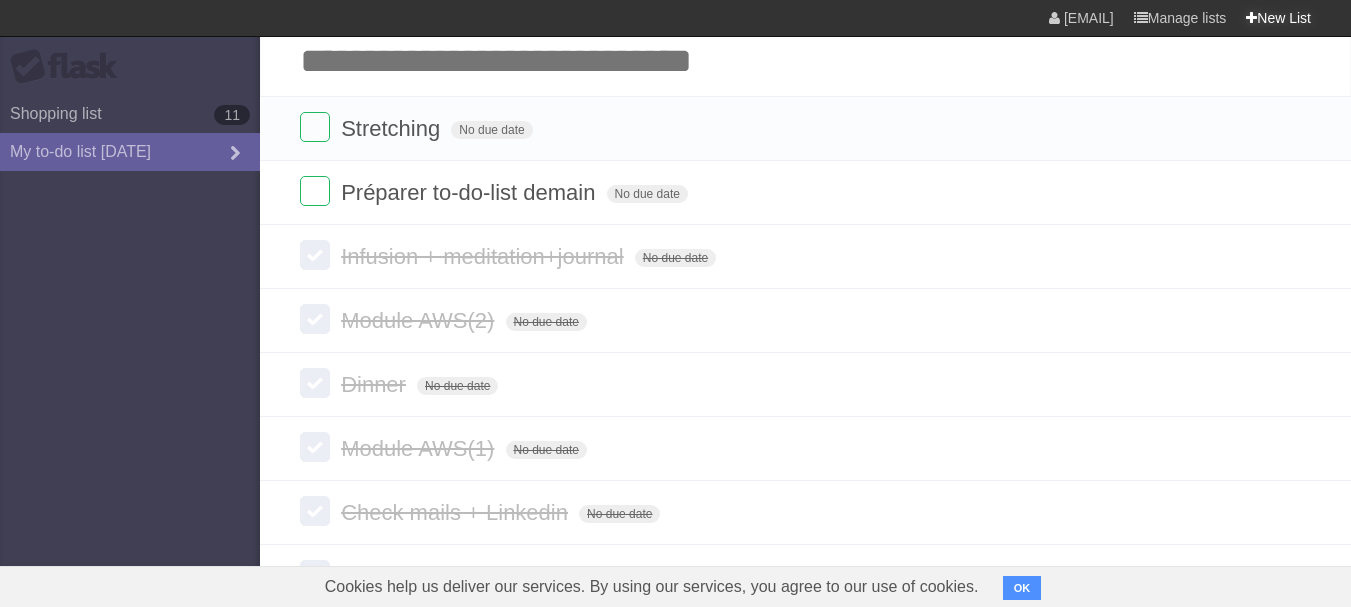 click at bounding box center (1251, 18) 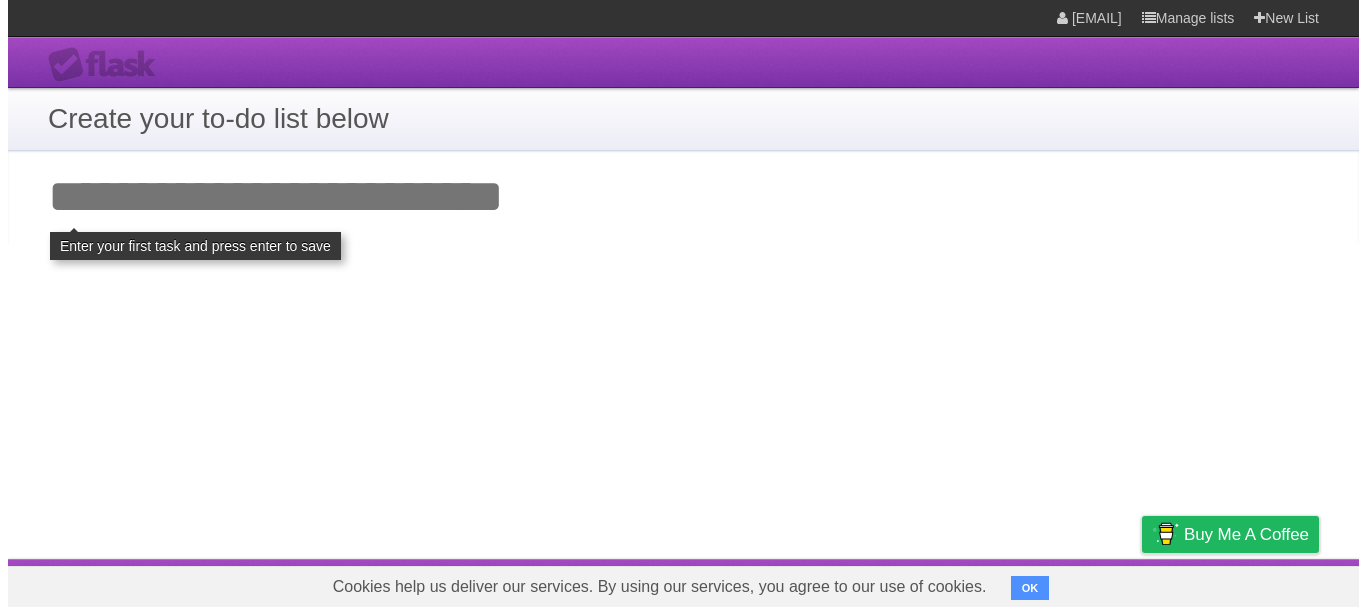 scroll, scrollTop: 0, scrollLeft: 0, axis: both 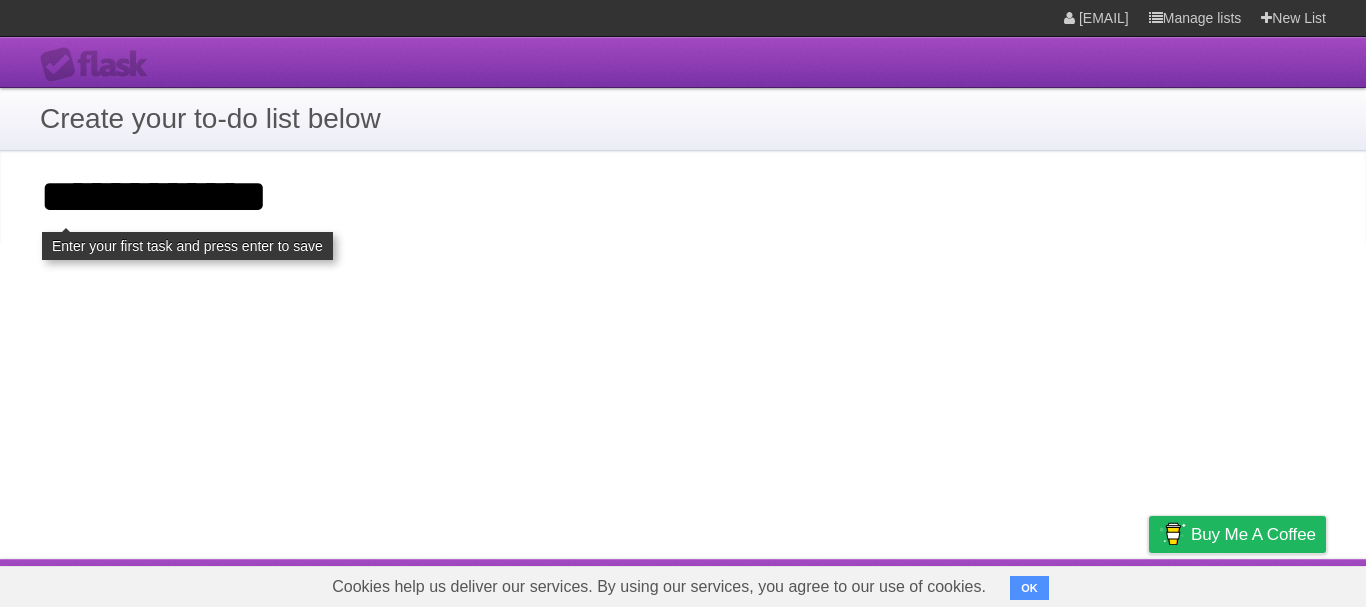 type on "**********" 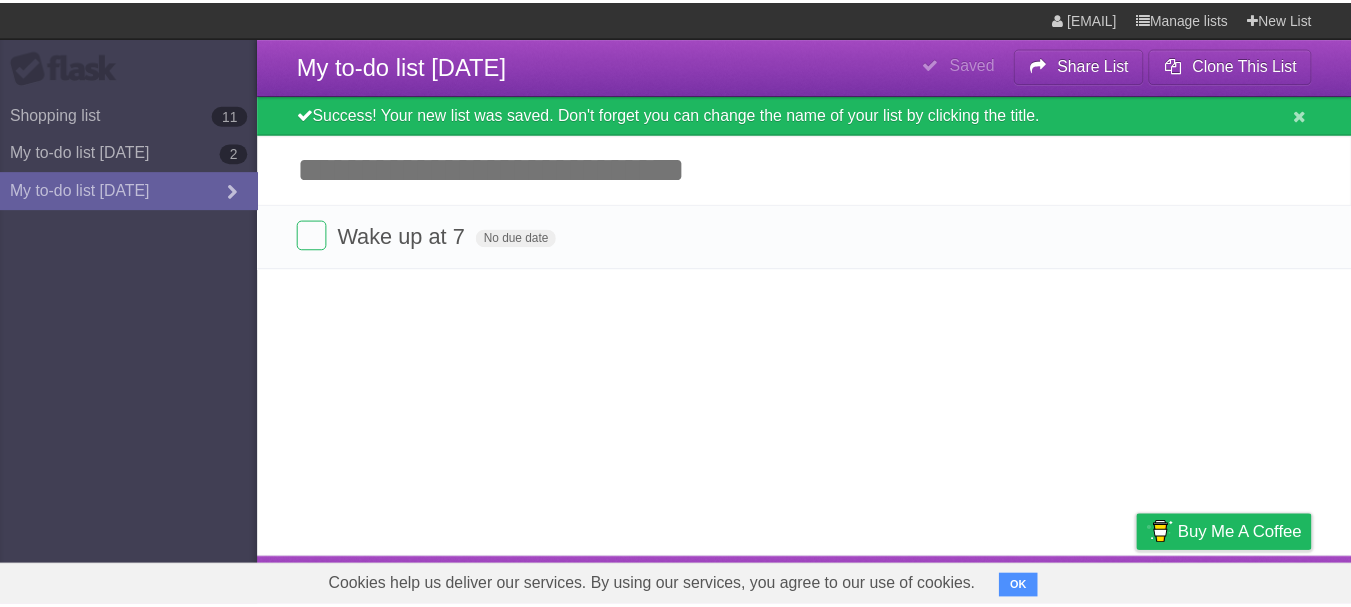 scroll, scrollTop: 0, scrollLeft: 0, axis: both 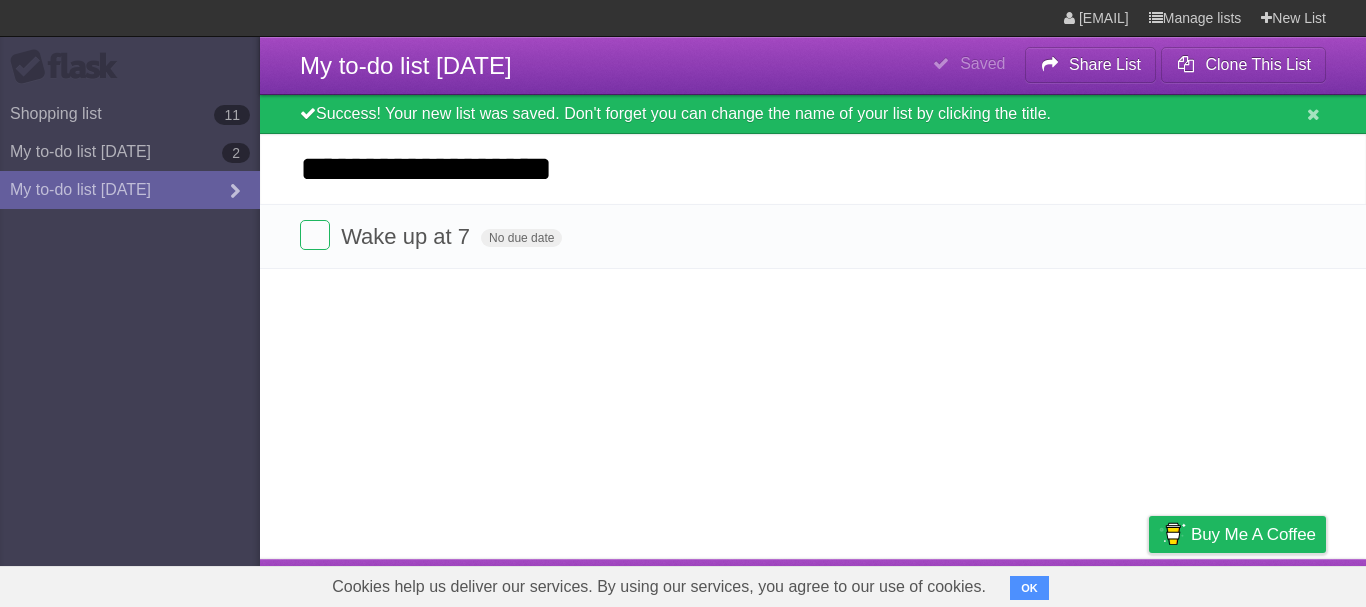 type on "**********" 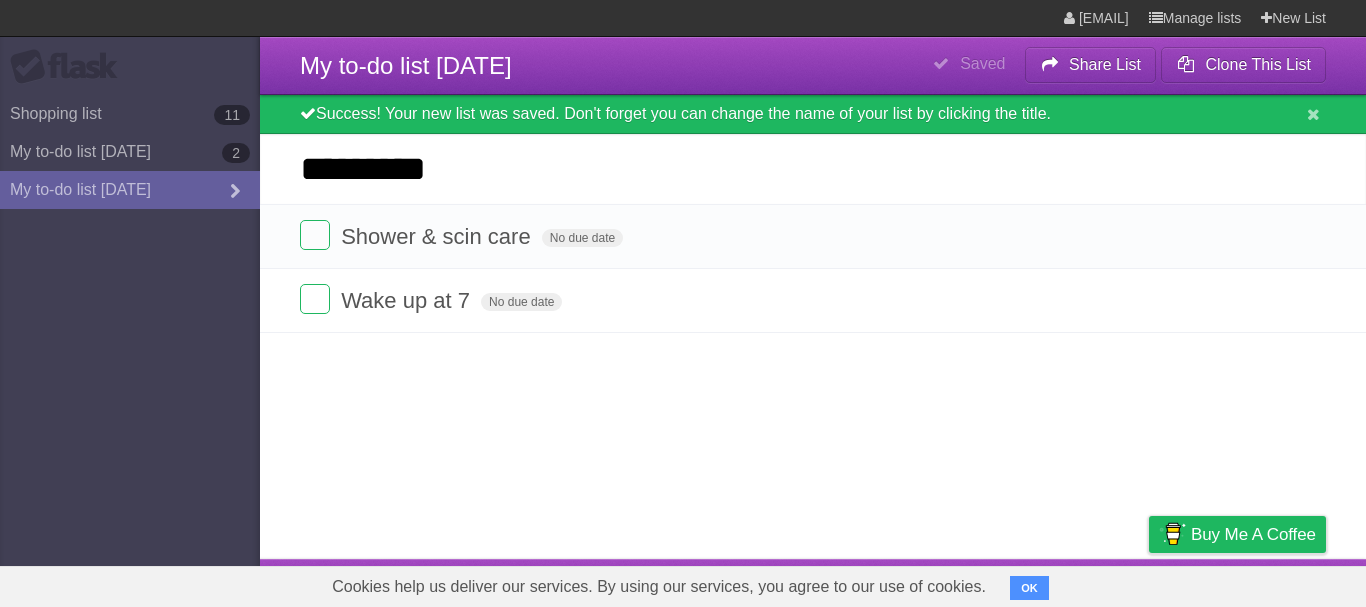 type on "*********" 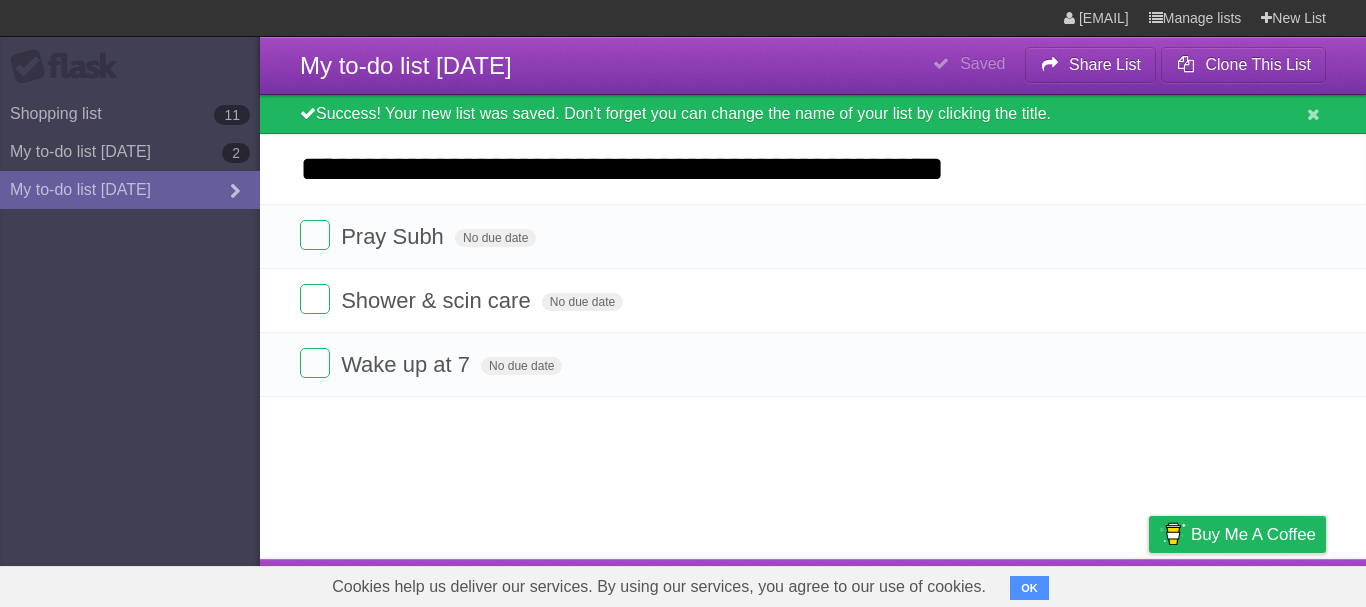 type on "**********" 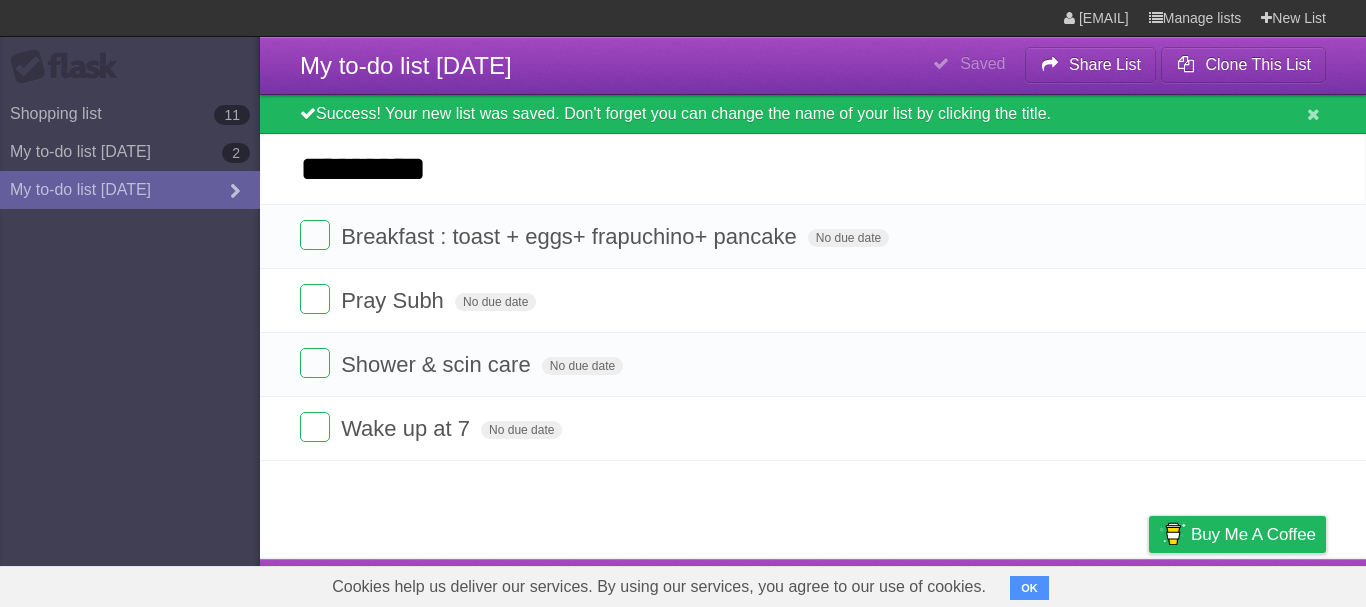 type on "*********" 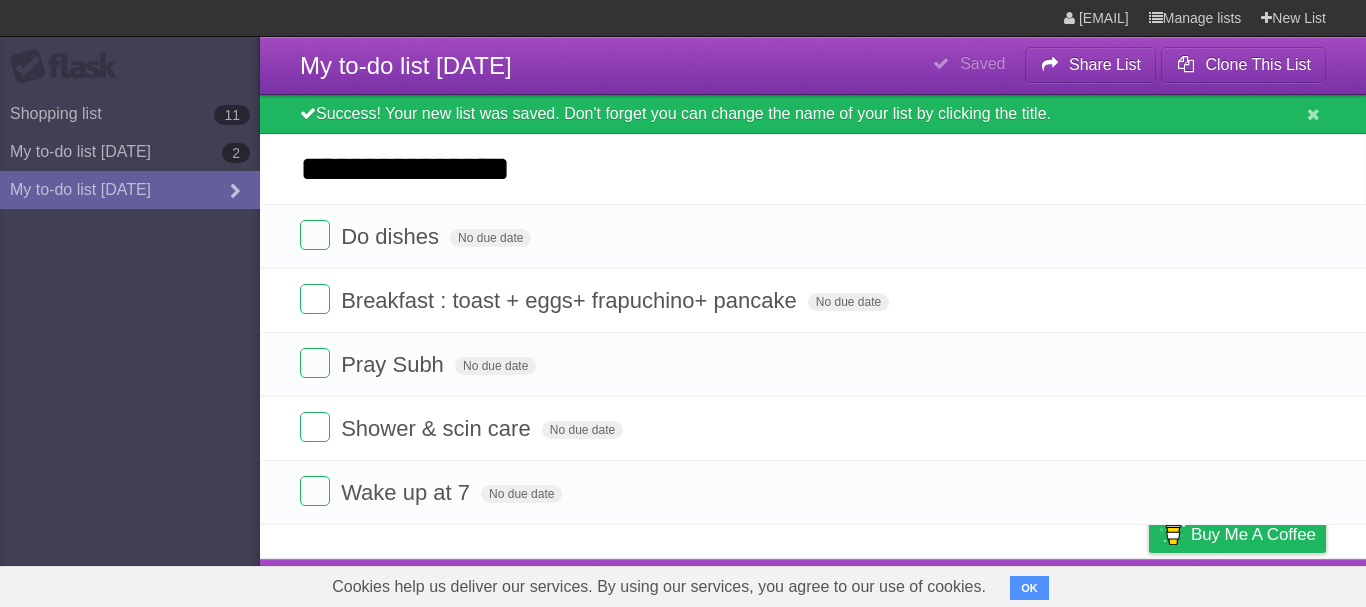 type on "**********" 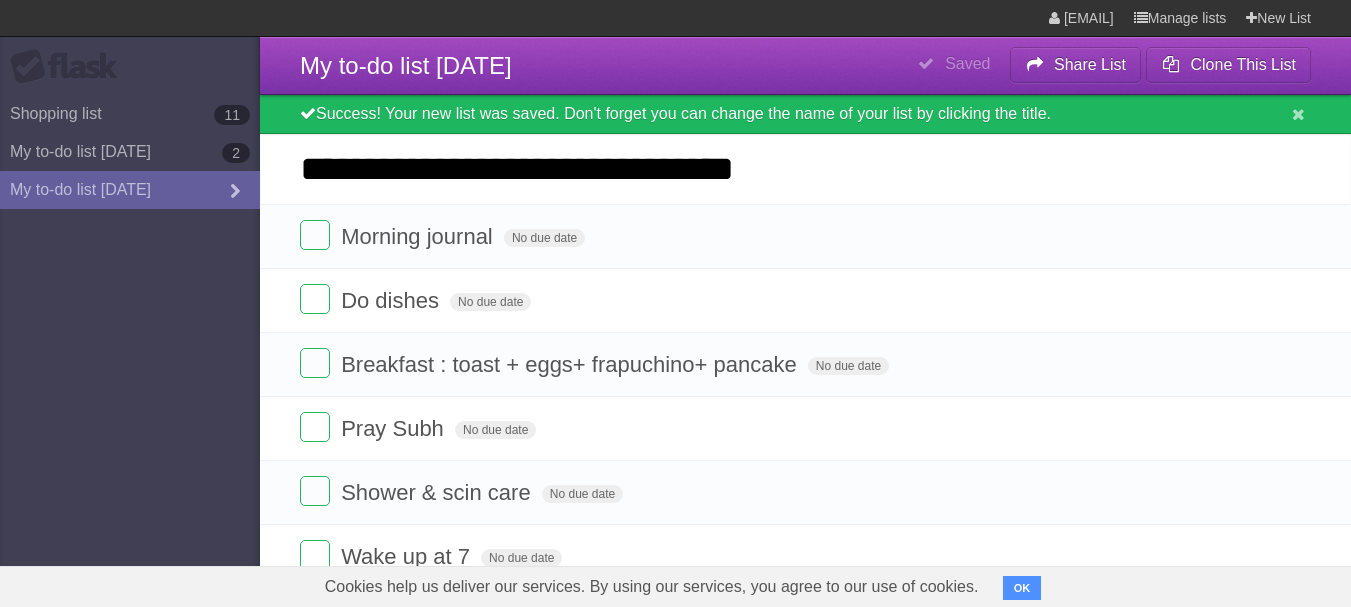 type on "**********" 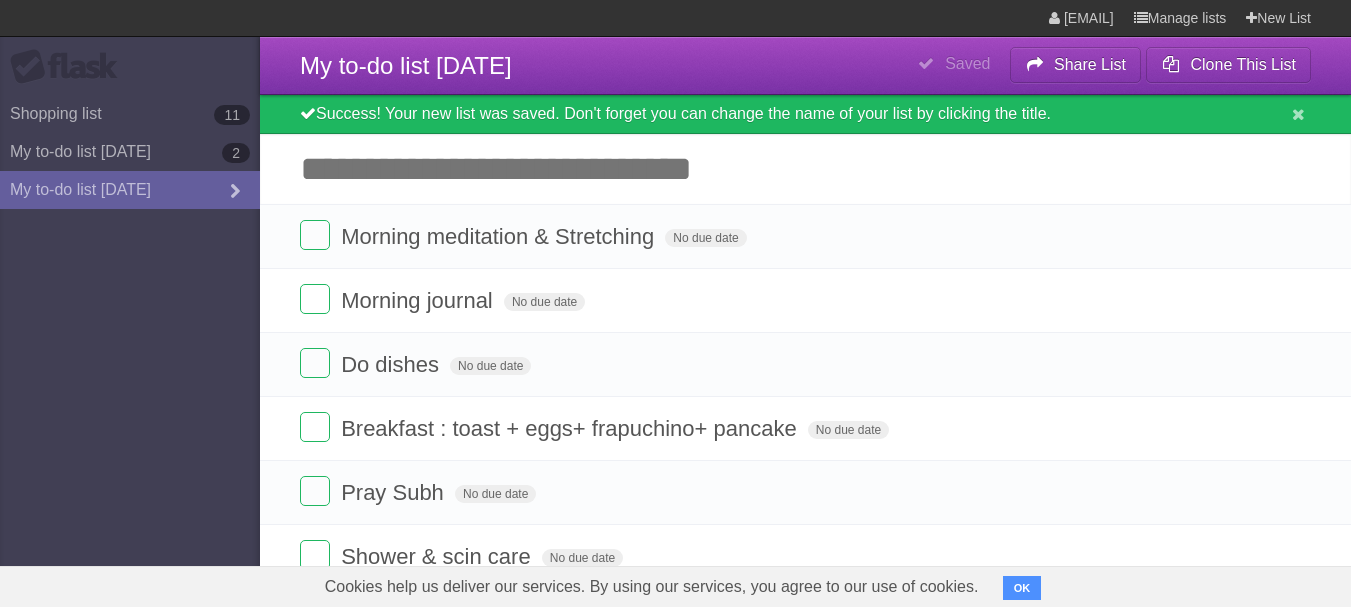 click on "Flask
Shopping list 11
My to-do list [DATE] 2
My to-do list [DATE]" at bounding box center [130, 303] 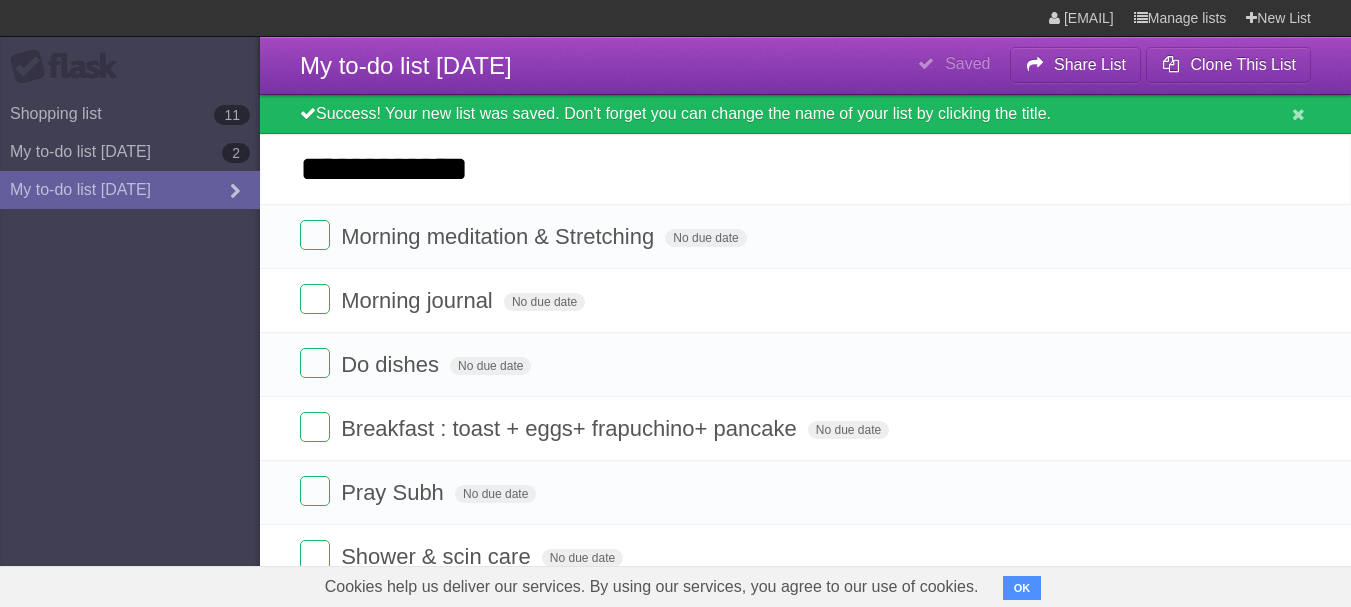 type on "**********" 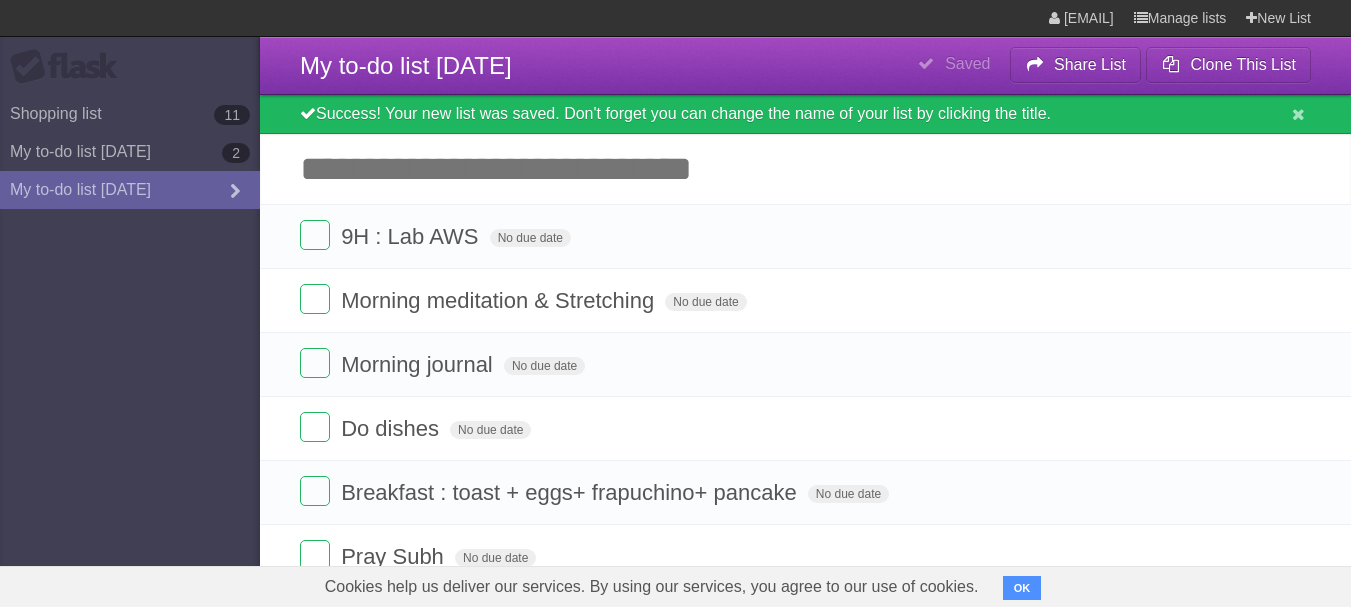 click on "Flask
Shopping list 11
My to-do list [DATE] 2
My to-do list [DATE]" at bounding box center (130, 303) 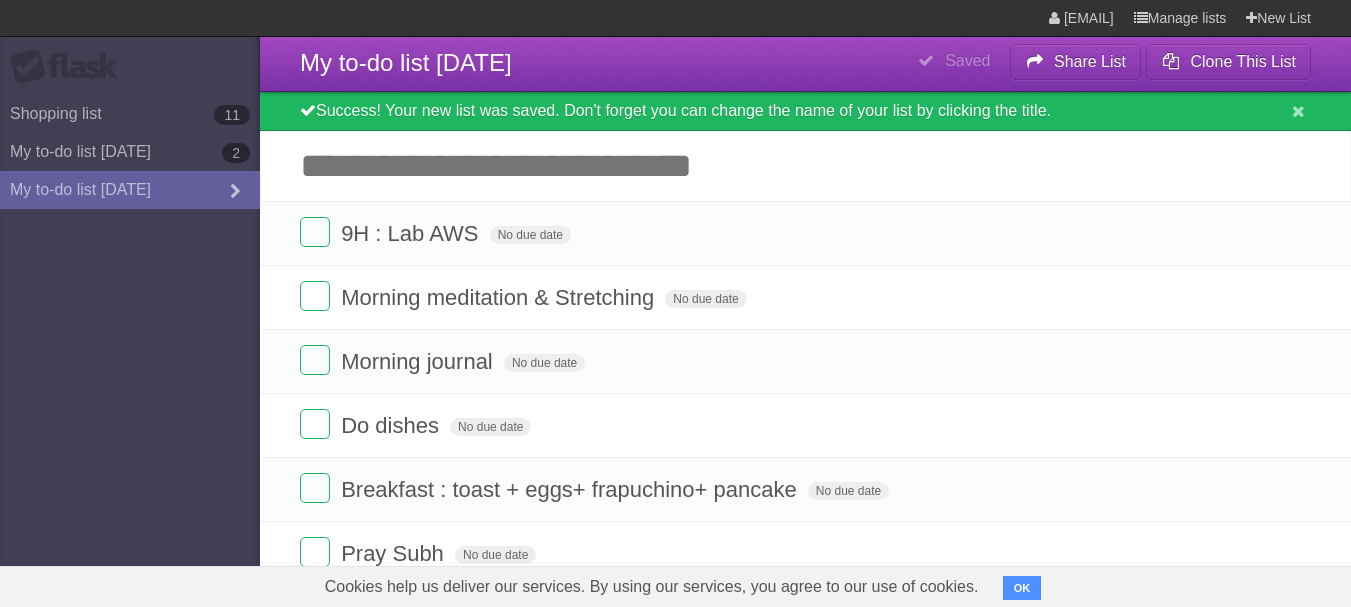 scroll, scrollTop: 0, scrollLeft: 0, axis: both 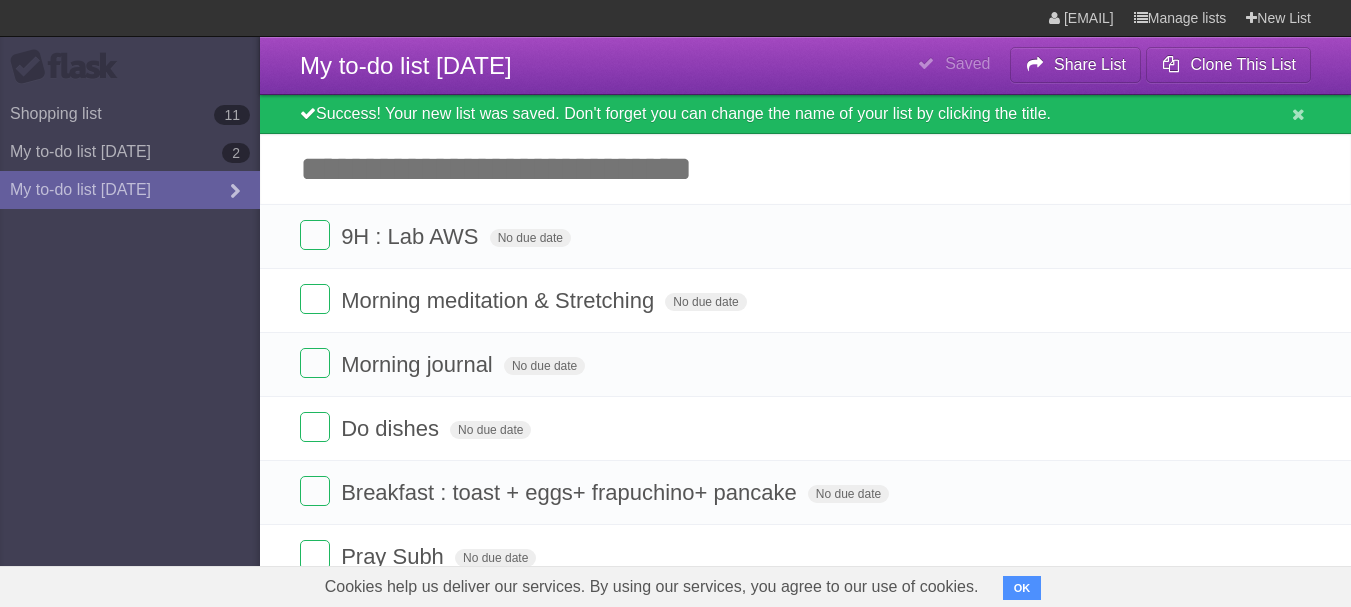 click on "Add another task" at bounding box center [805, 169] 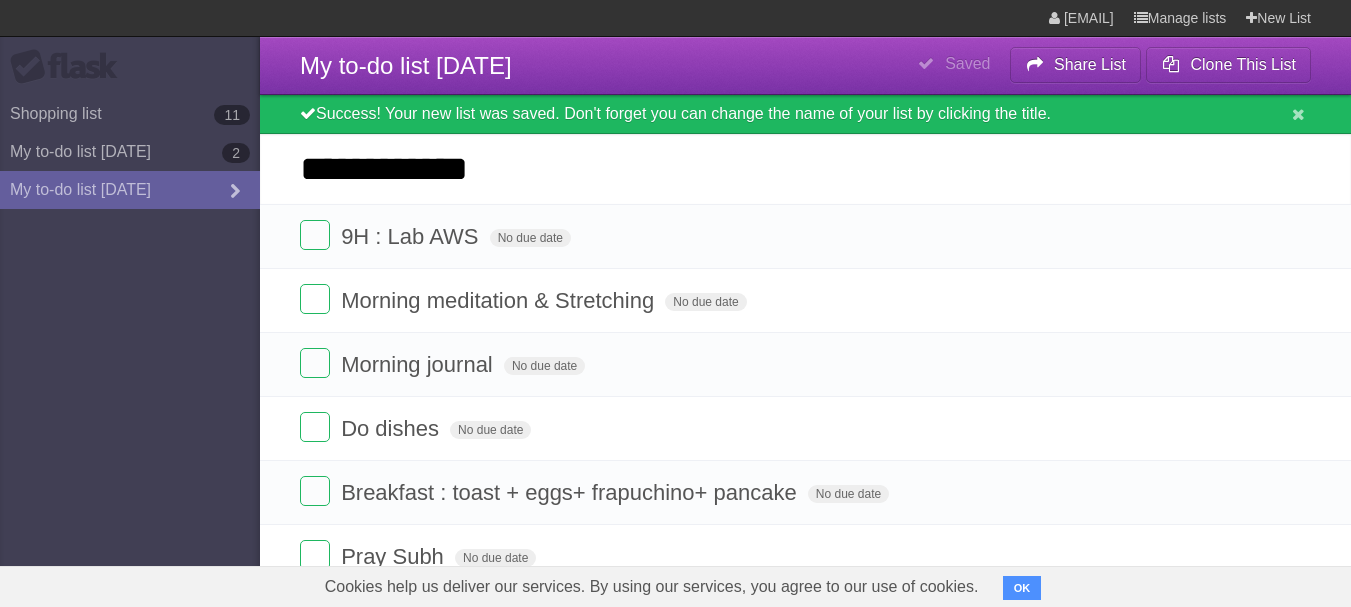 type on "**********" 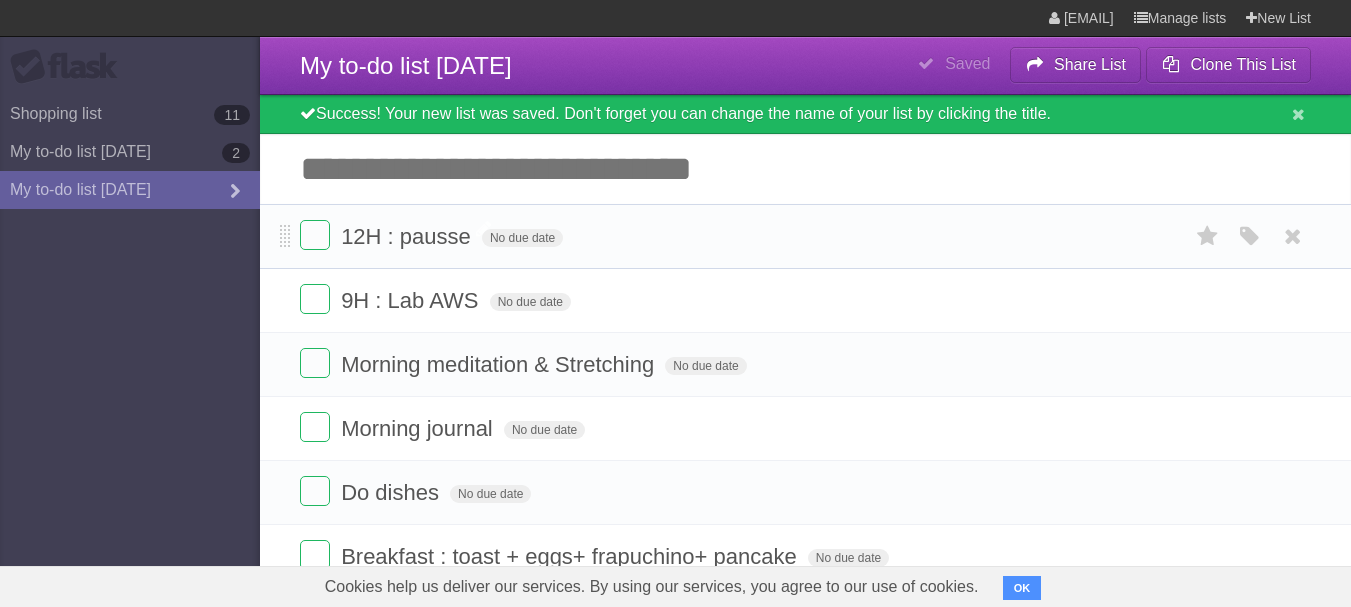 click on "12H : pausse" at bounding box center (408, 236) 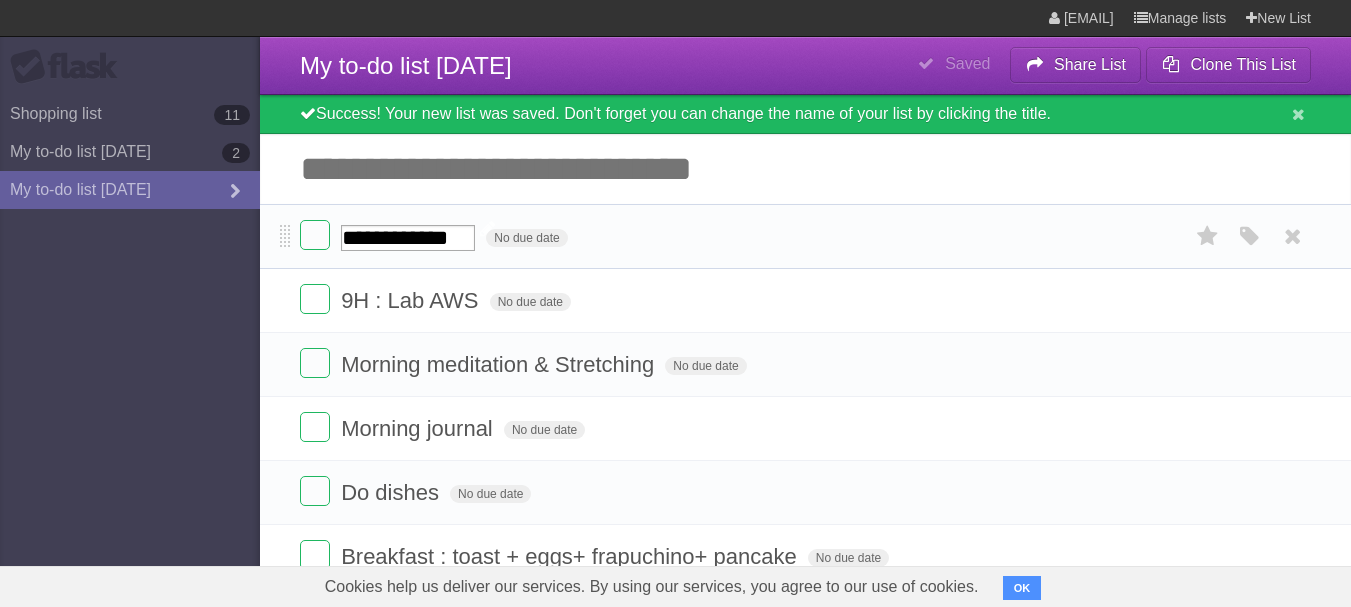 click on "**********" at bounding box center [408, 238] 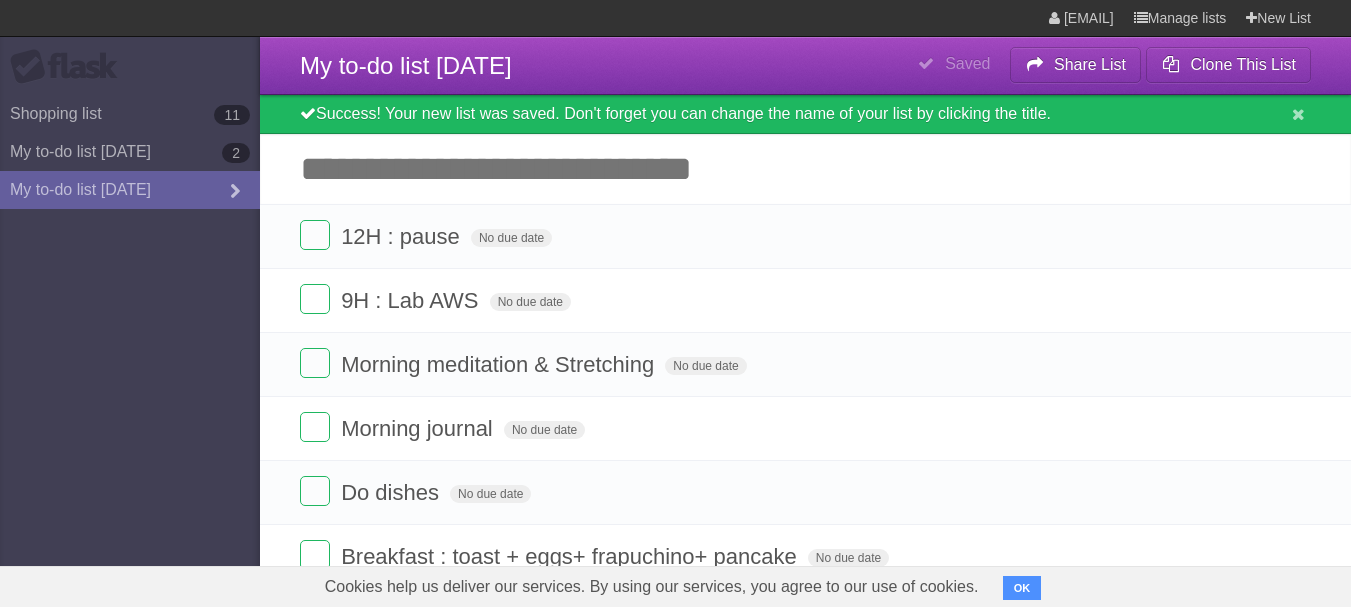 click on "Add another task" at bounding box center (805, 169) 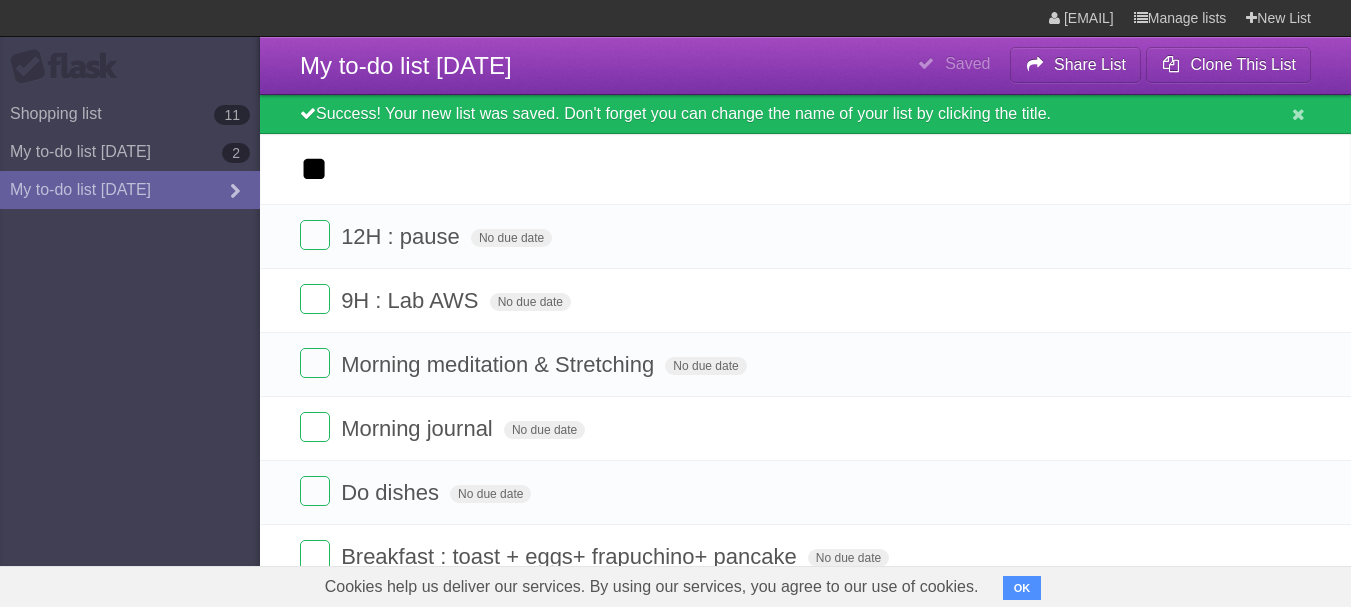 type on "*" 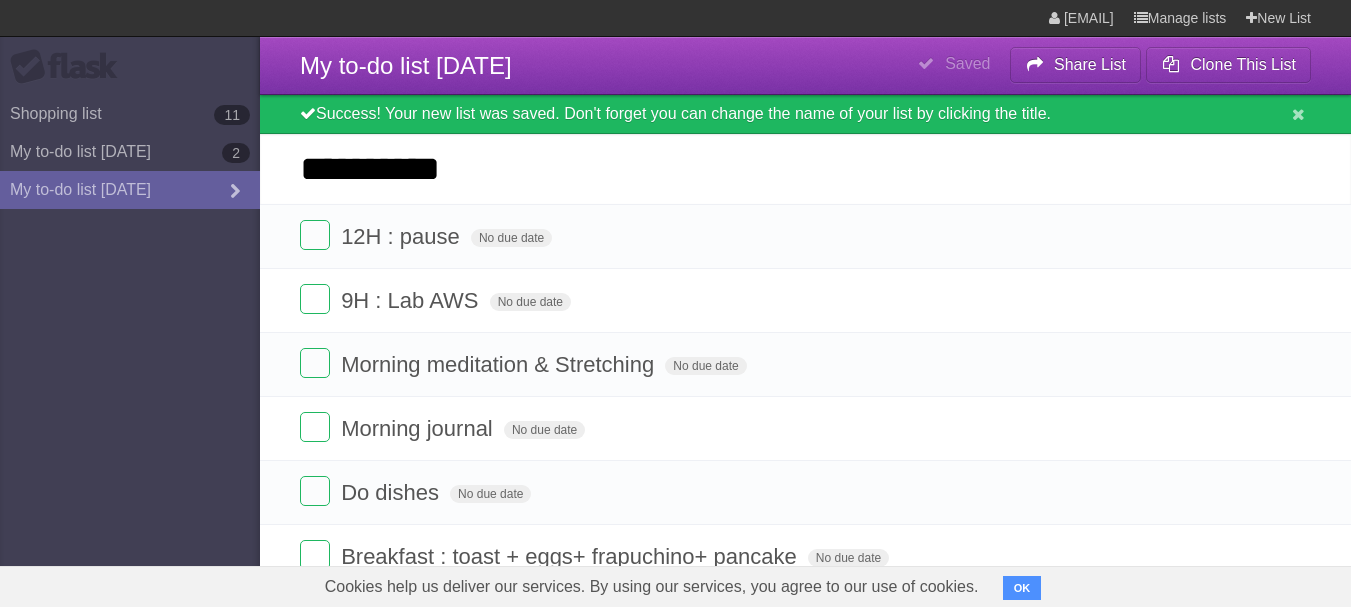 click on "*********" at bounding box center [0, 0] 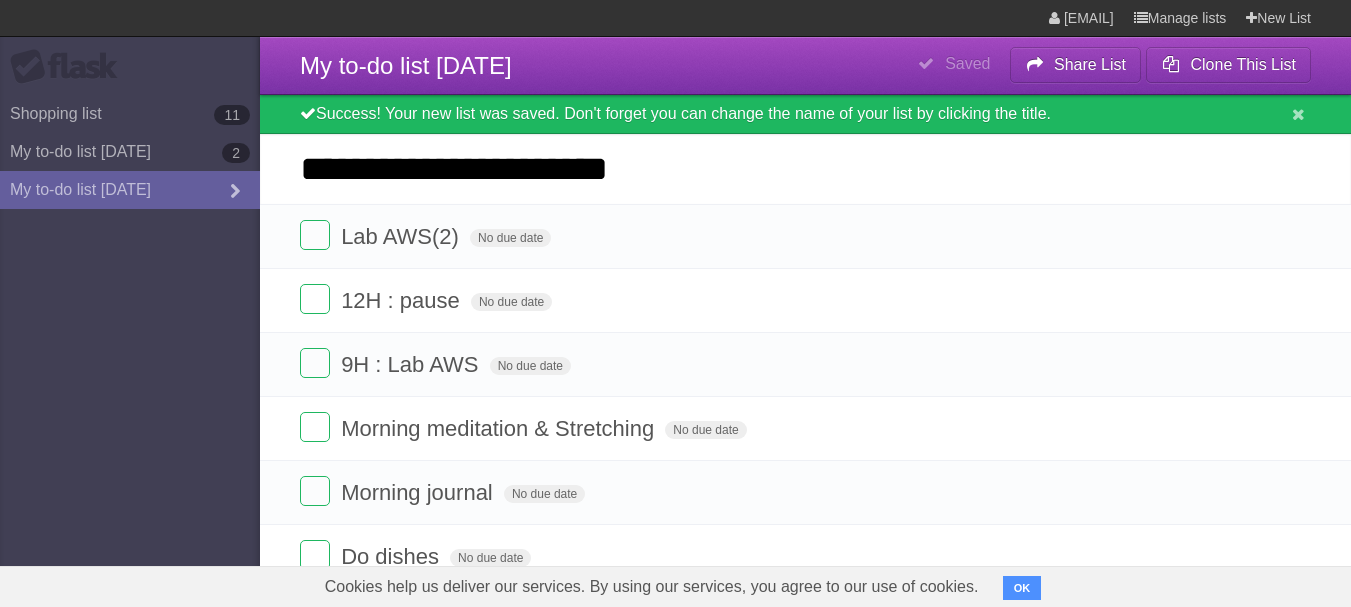 type on "**********" 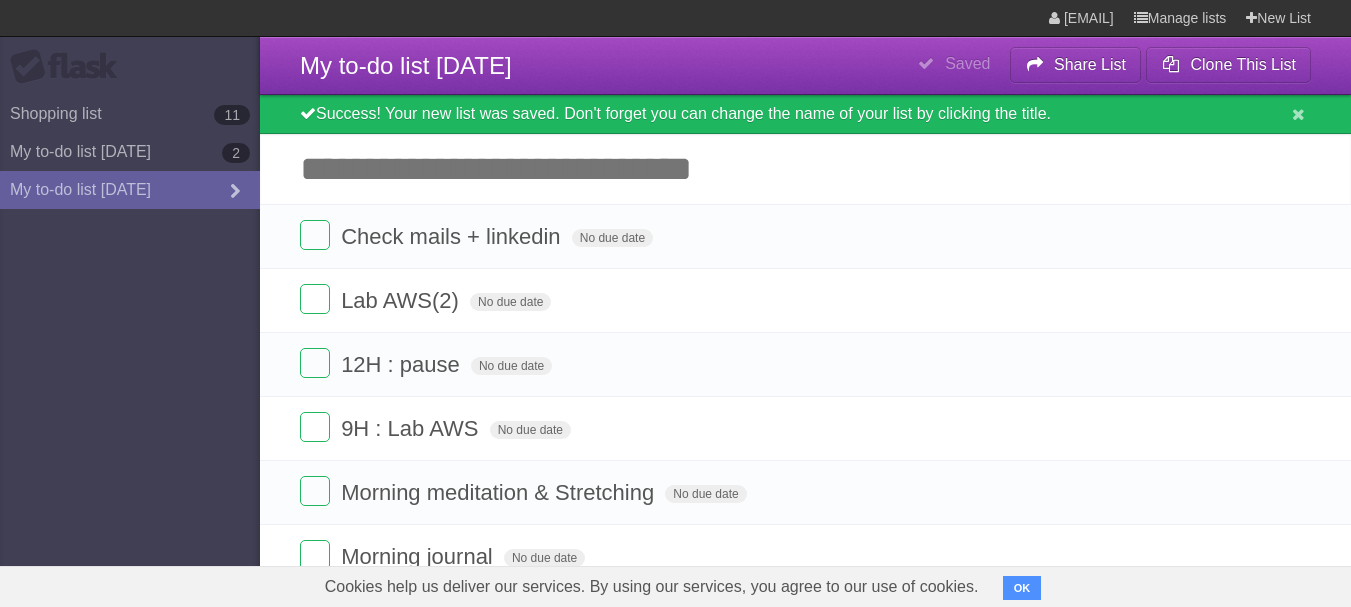click on "Flask
Shopping list 11
My to-do list [DATE] 2
My to-do list [DATE]" at bounding box center (130, 303) 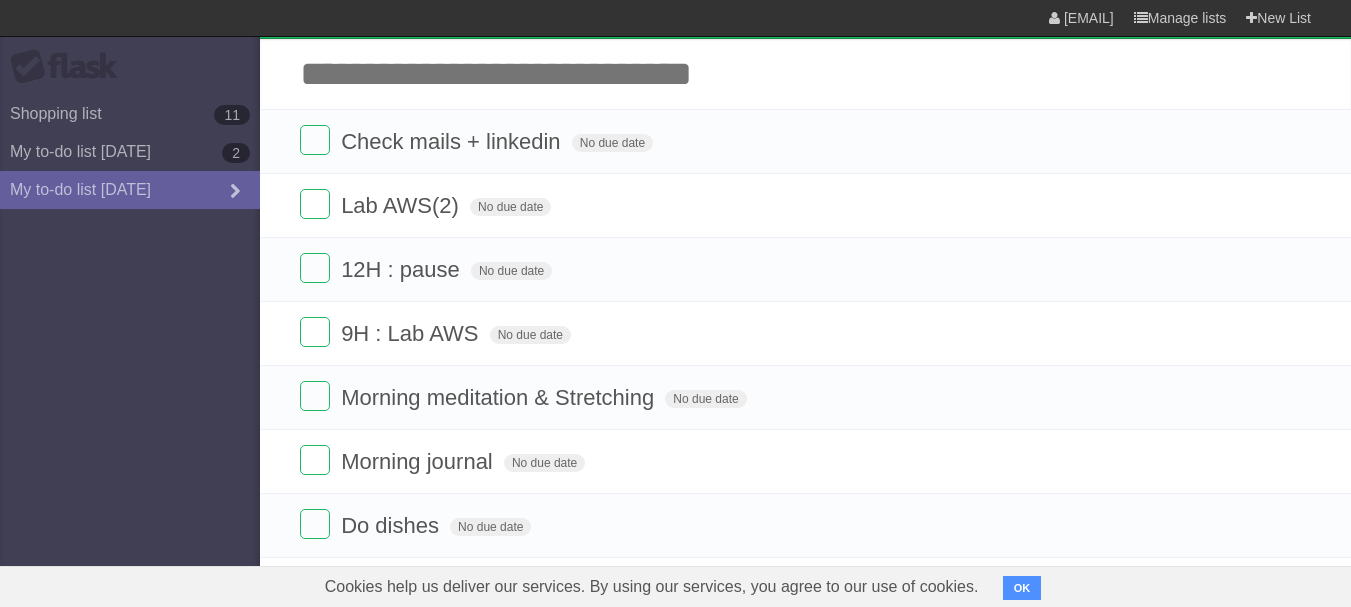 scroll, scrollTop: 120, scrollLeft: 0, axis: vertical 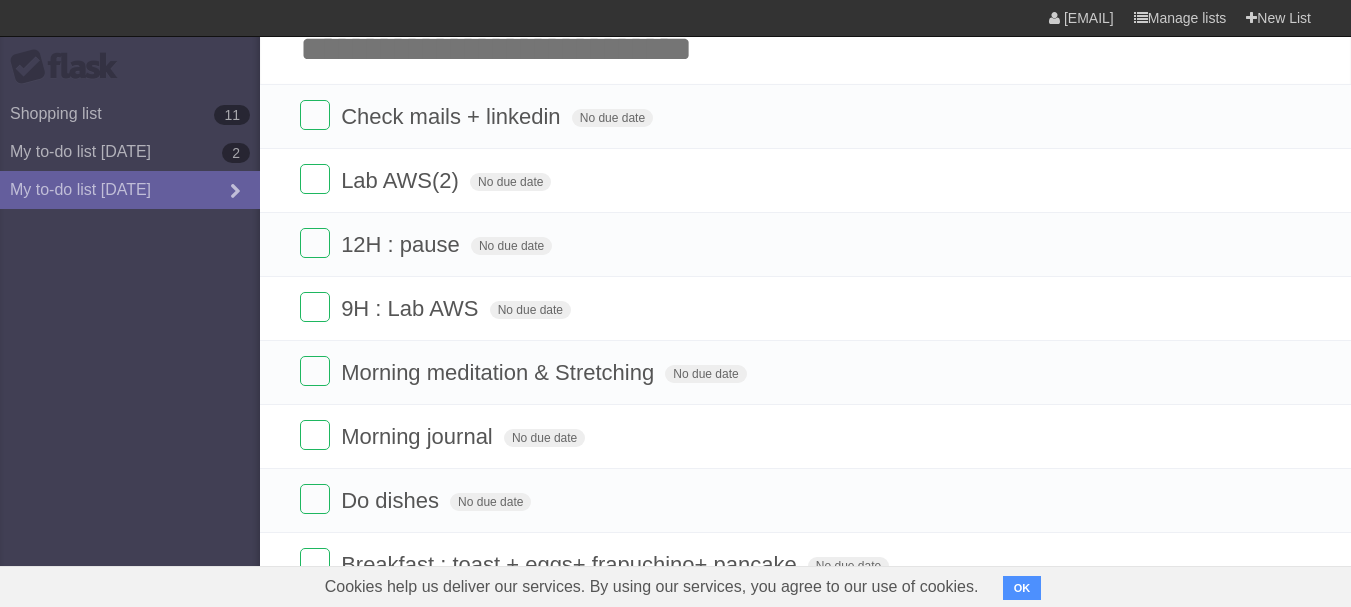click on "Check mails + linkedin
No due date
White
Red
Blue
Green
Purple
Orange" at bounding box center [805, 116] 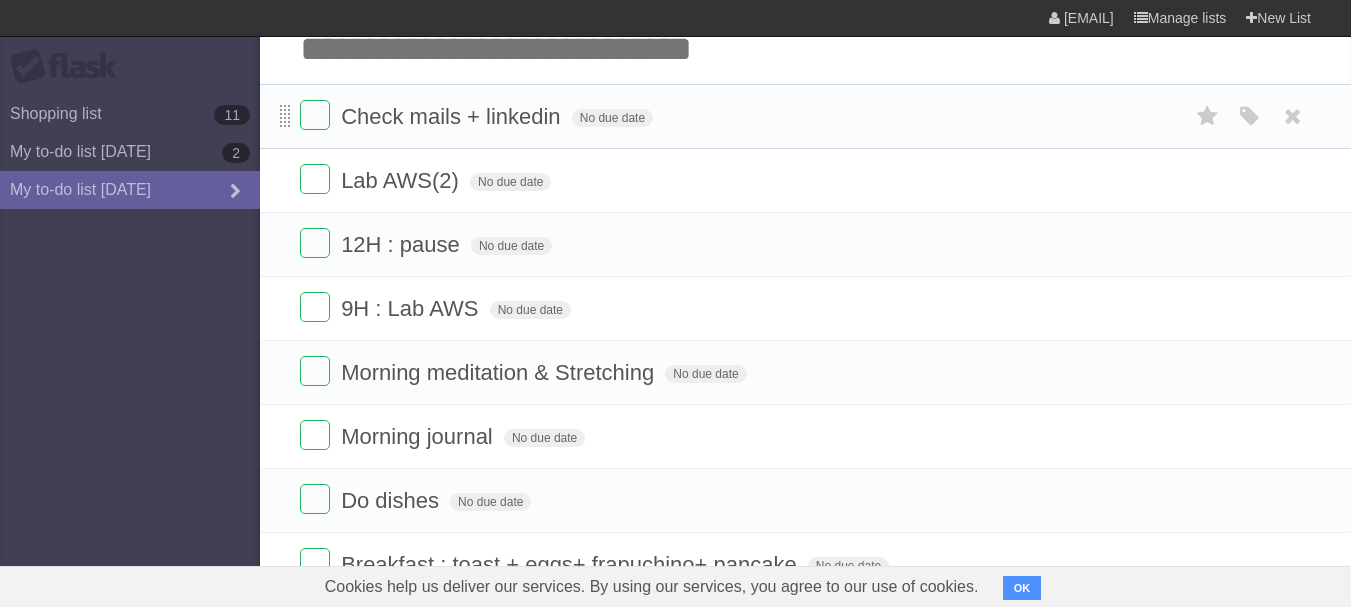 click at bounding box center (285, 117) 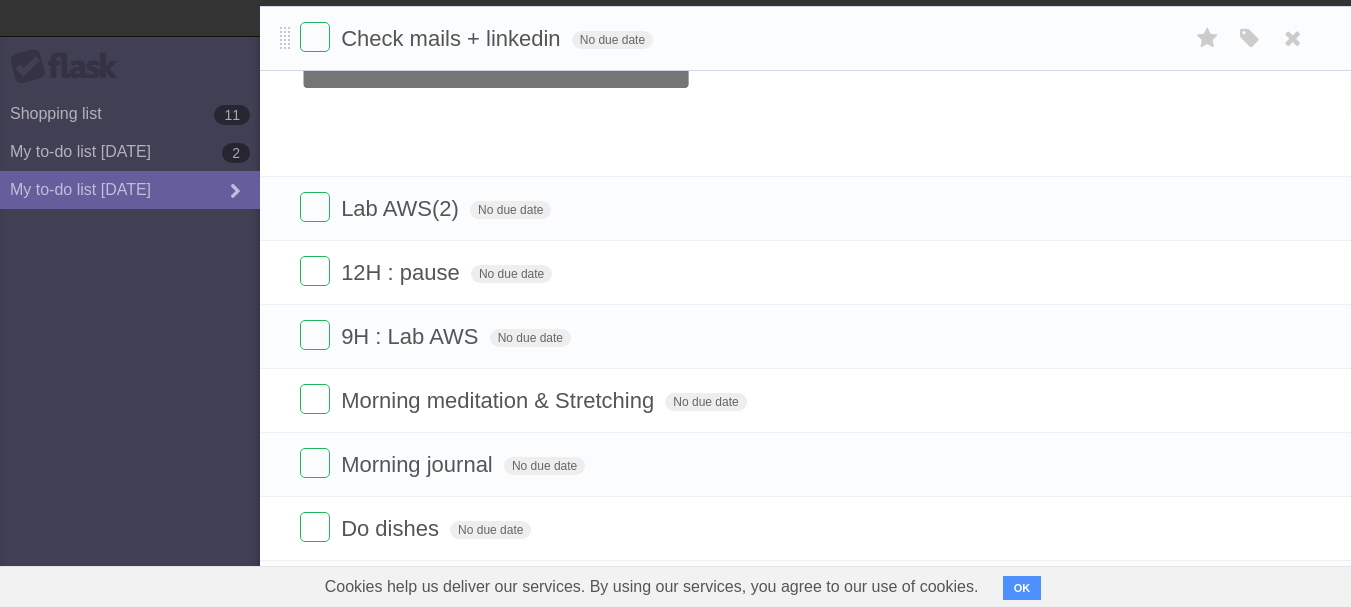 scroll, scrollTop: 71, scrollLeft: 0, axis: vertical 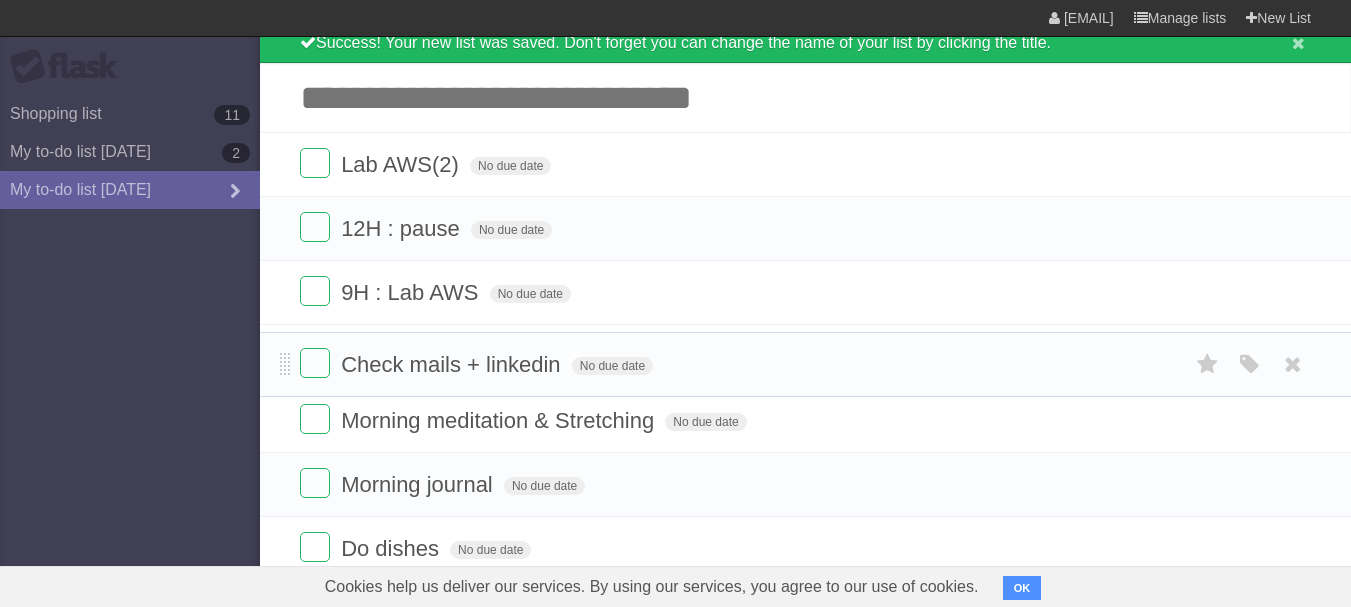 drag, startPoint x: 288, startPoint y: 119, endPoint x: 435, endPoint y: 365, distance: 286.5746 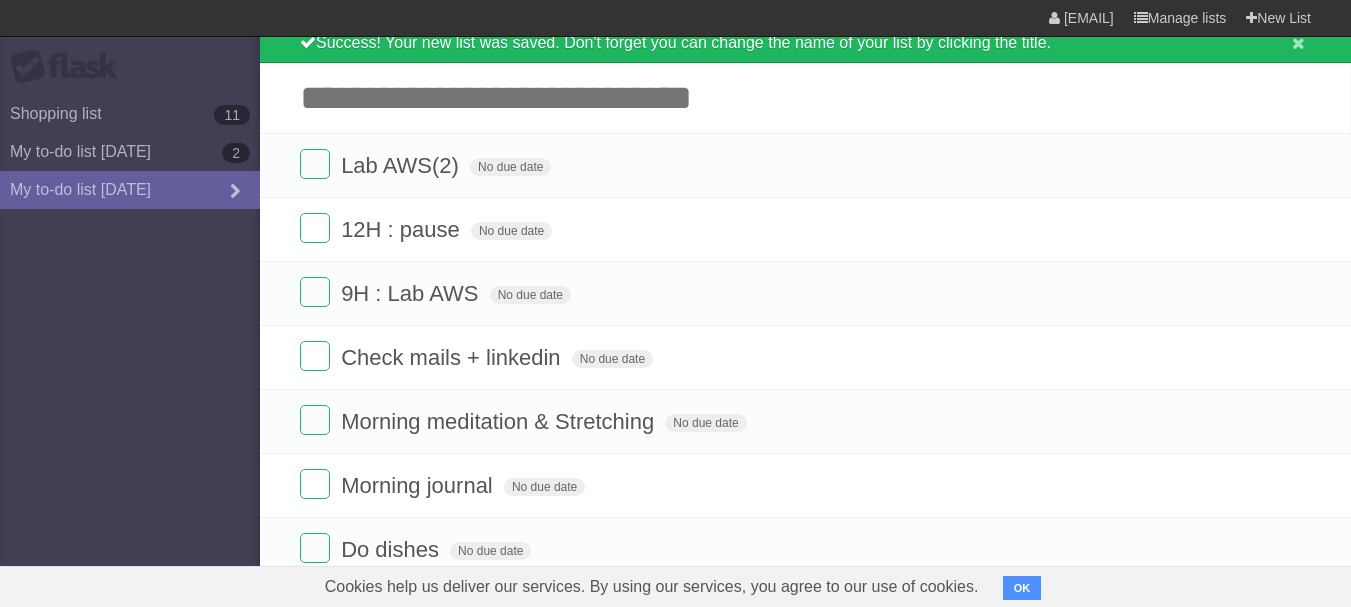 click on "Flask
Shopping list 11
My to-do list [DATE] 2
My to-do list [DATE]" at bounding box center (130, 303) 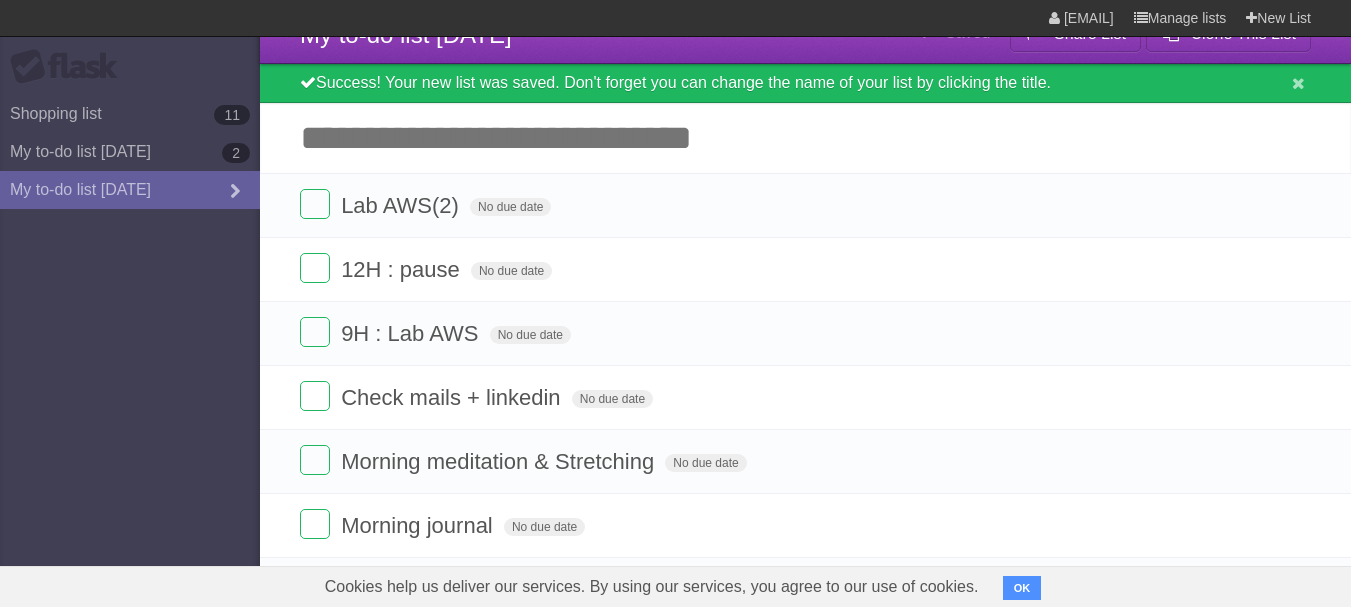 scroll, scrollTop: 0, scrollLeft: 0, axis: both 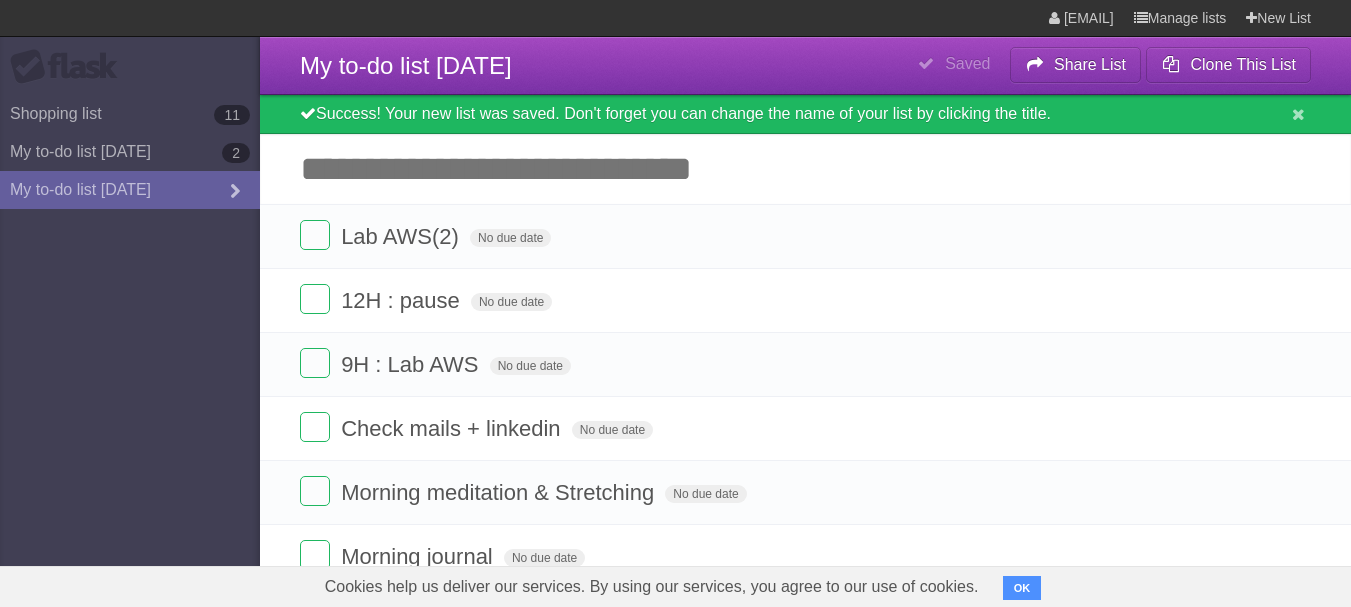 click on "Add another task" at bounding box center (805, 169) 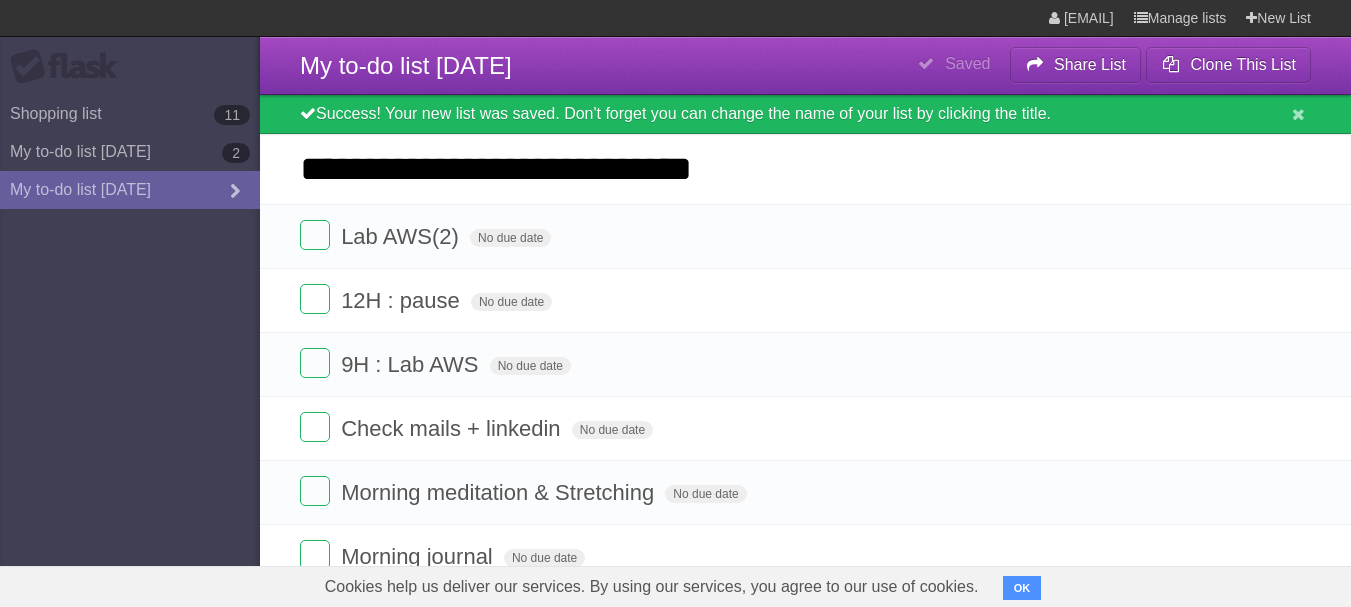 click on "**********" at bounding box center (805, 169) 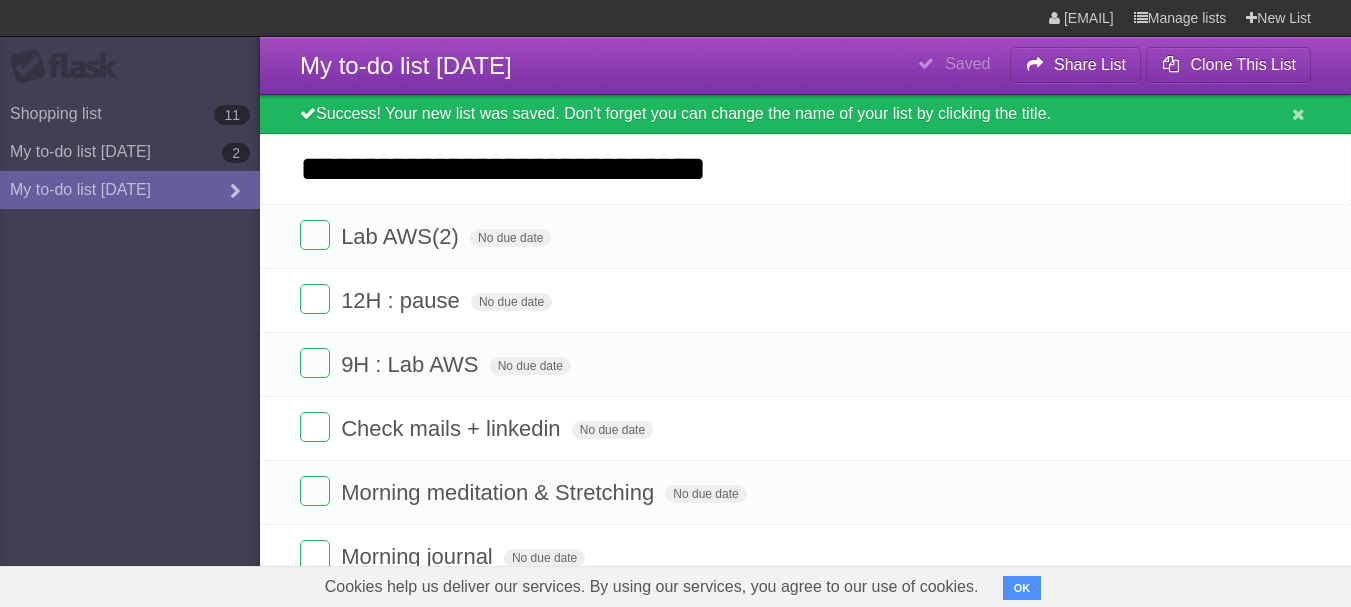 type on "**********" 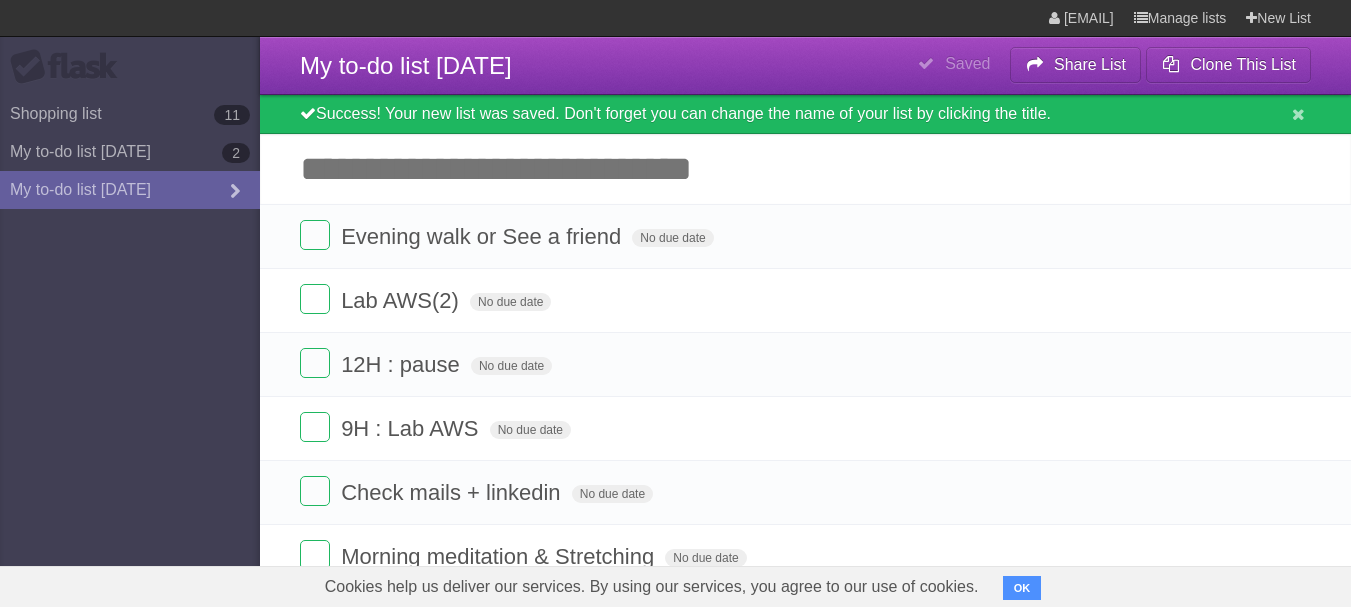 click on "Flask
Shopping list 11
My to-do list [DATE] 2
My to-do list [DATE]" at bounding box center [130, 303] 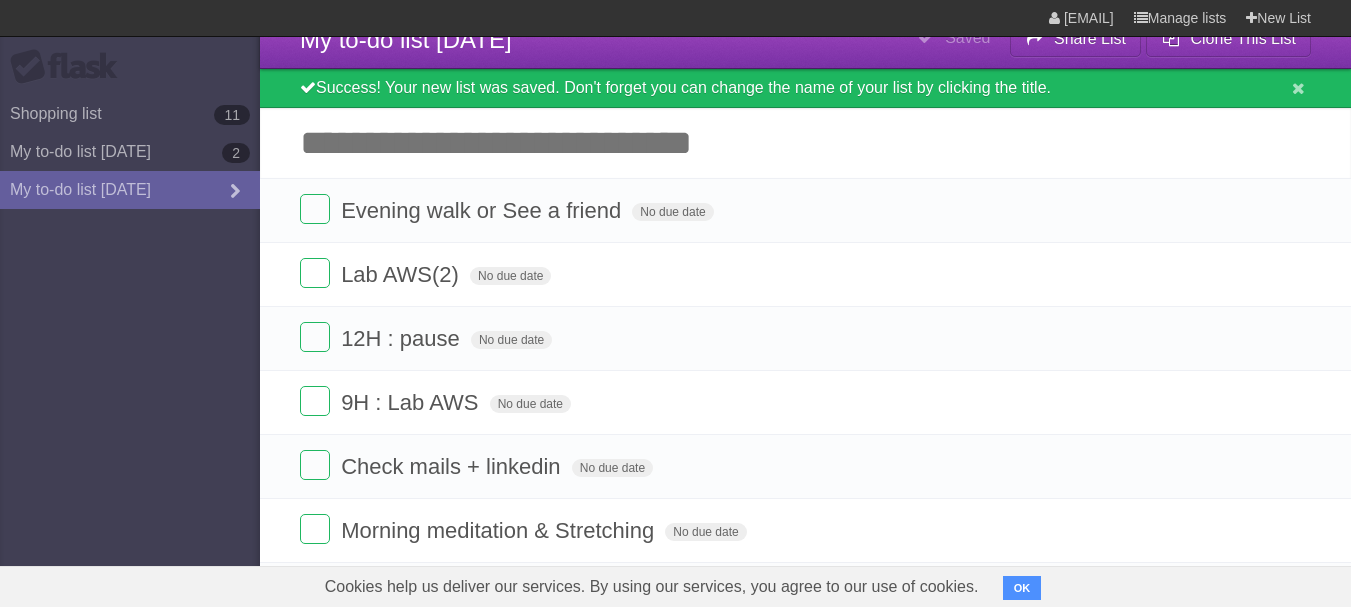 scroll, scrollTop: 0, scrollLeft: 0, axis: both 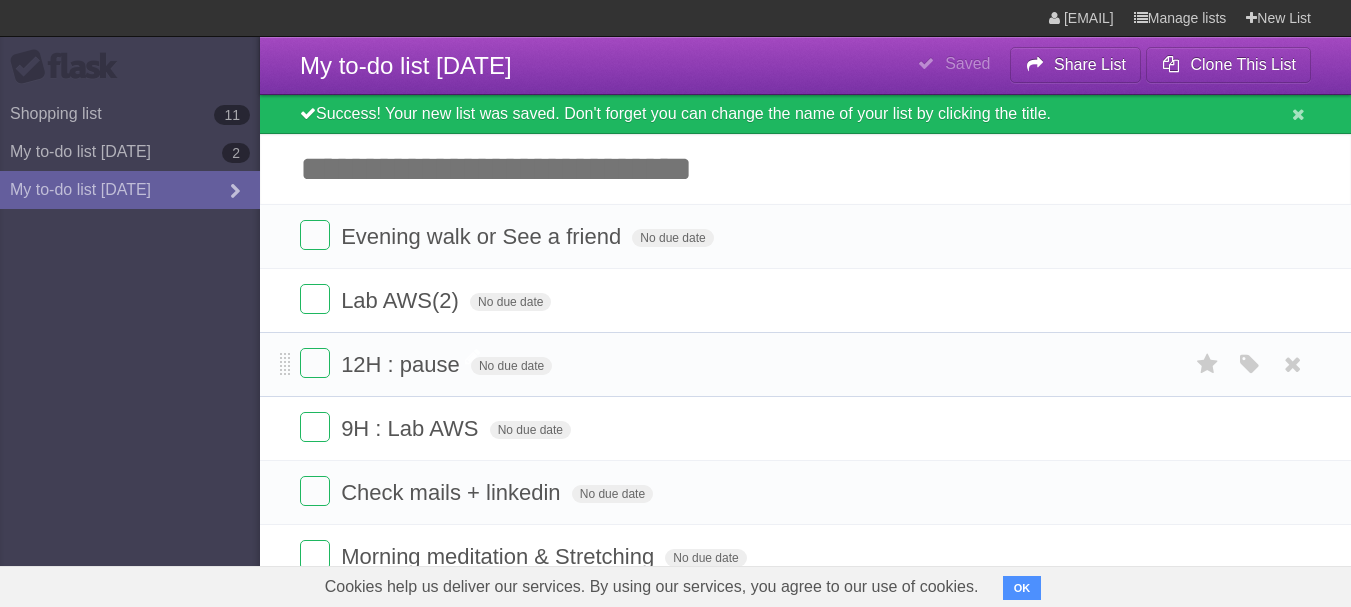 click on "12H : pause" at bounding box center [403, 364] 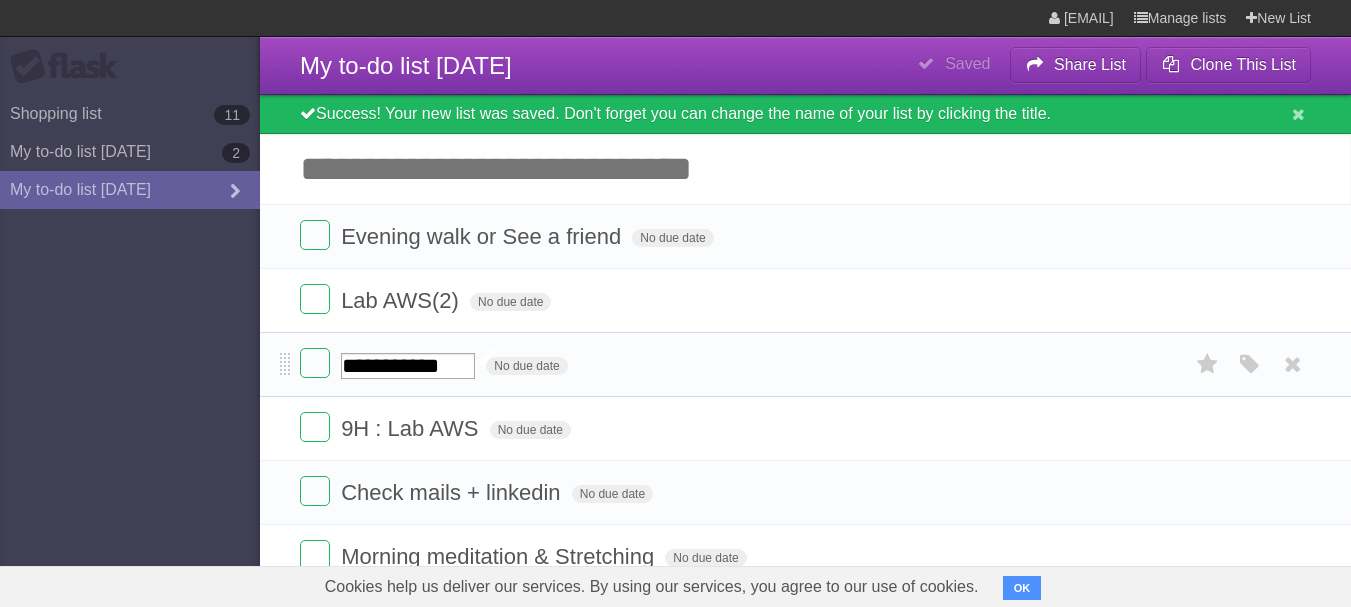 click on "**********" at bounding box center (408, 366) 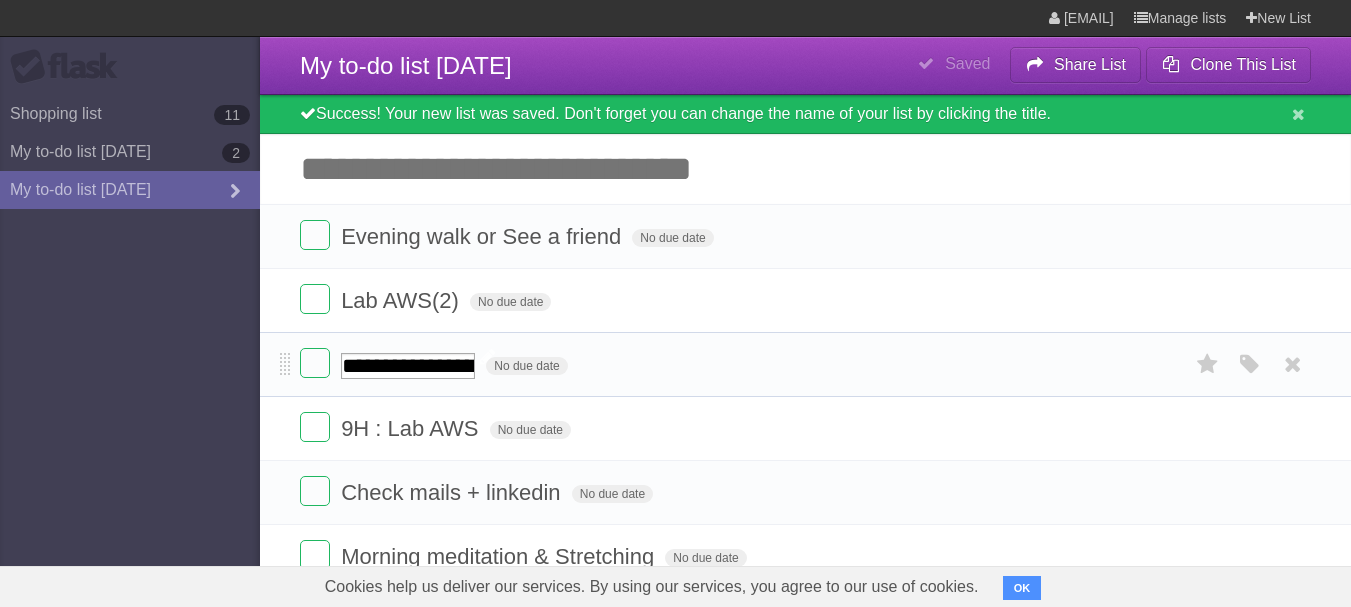 scroll, scrollTop: 0, scrollLeft: 23, axis: horizontal 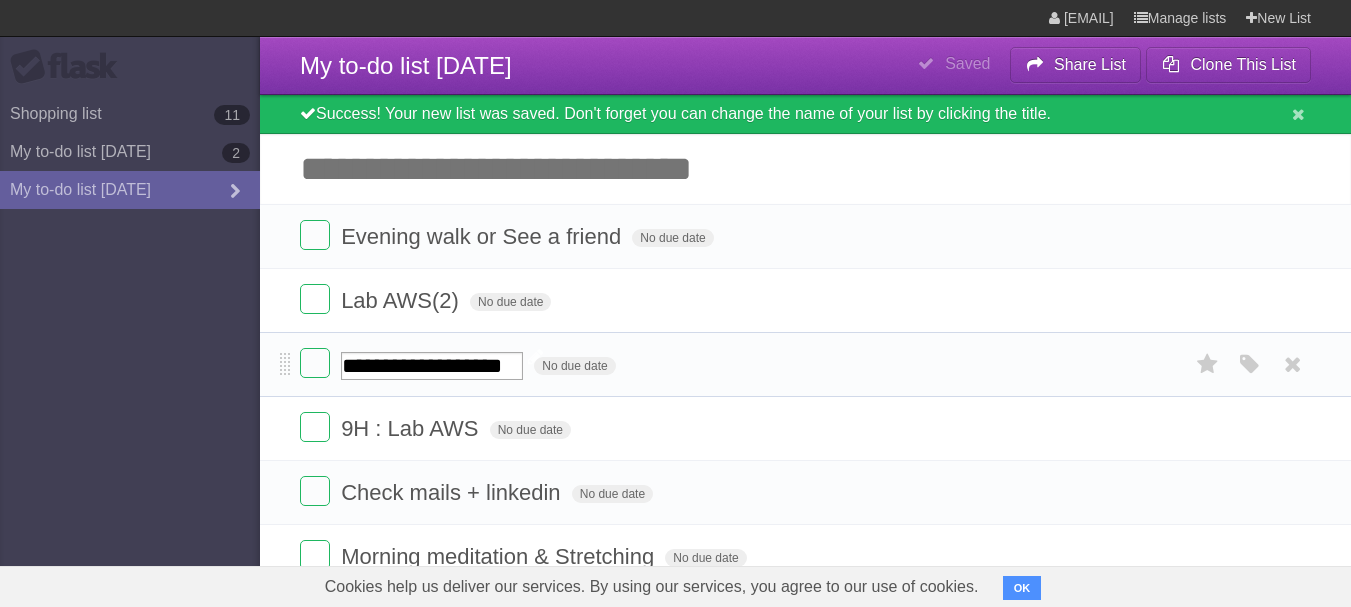 type on "**********" 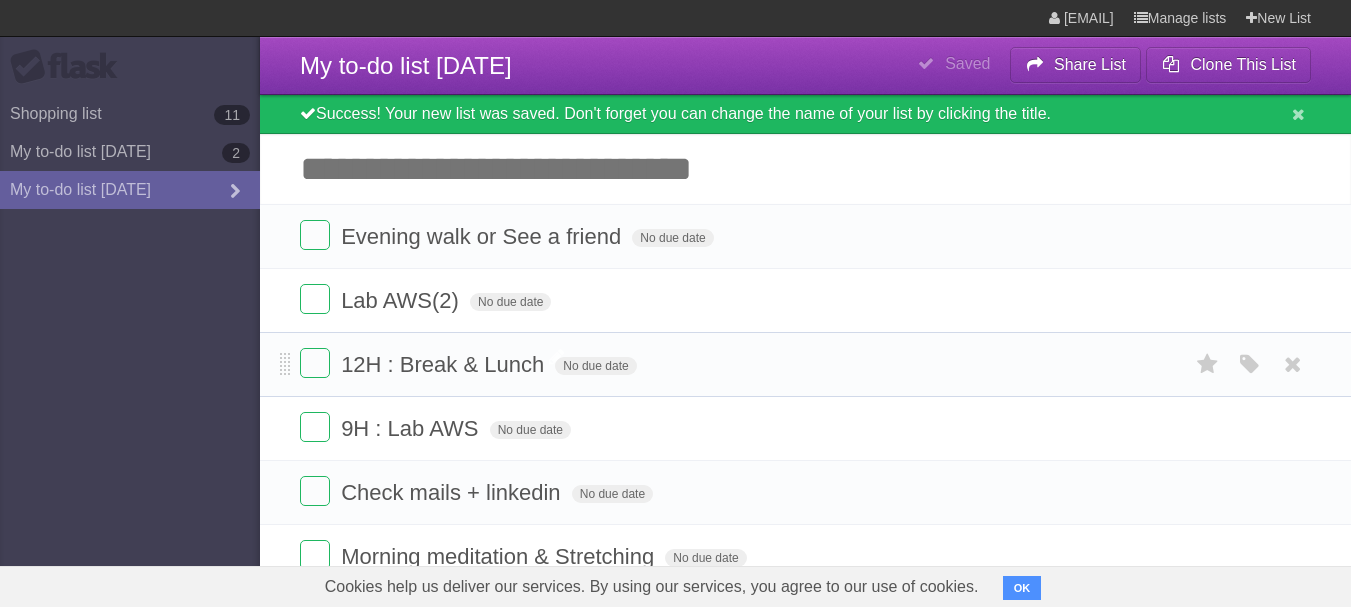 click on "Flask
Shopping list 11
My to-do list [DATE] 2
My to-do list [DATE]" at bounding box center [130, 303] 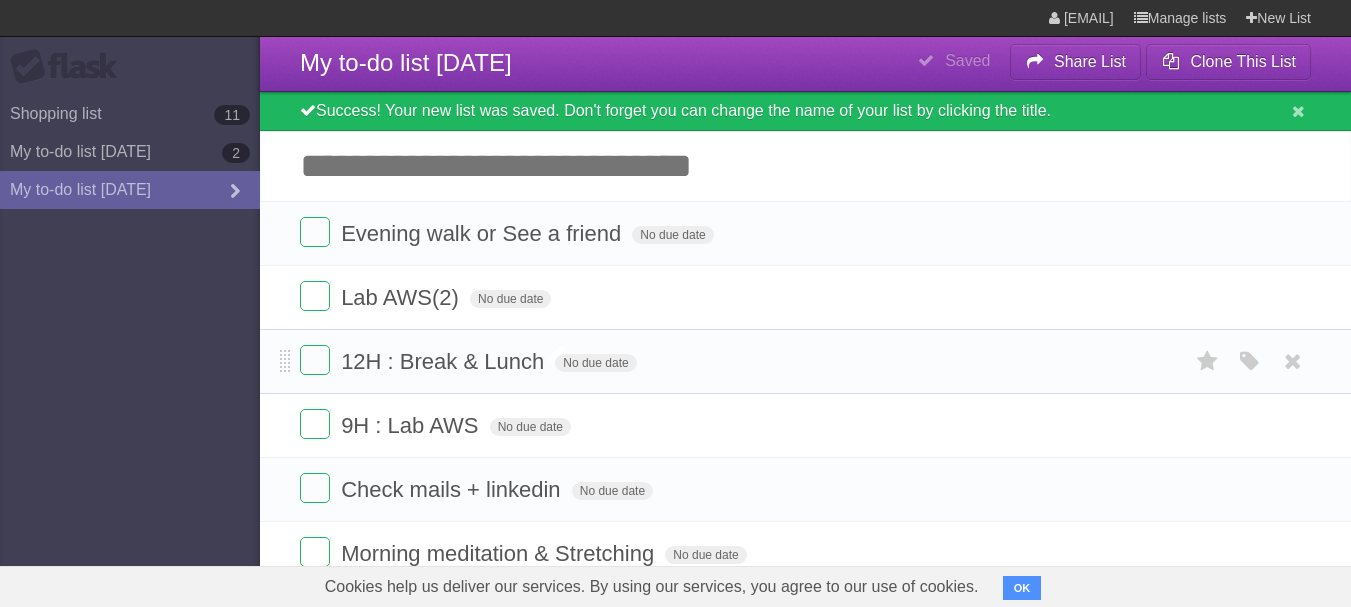 scroll, scrollTop: 0, scrollLeft: 0, axis: both 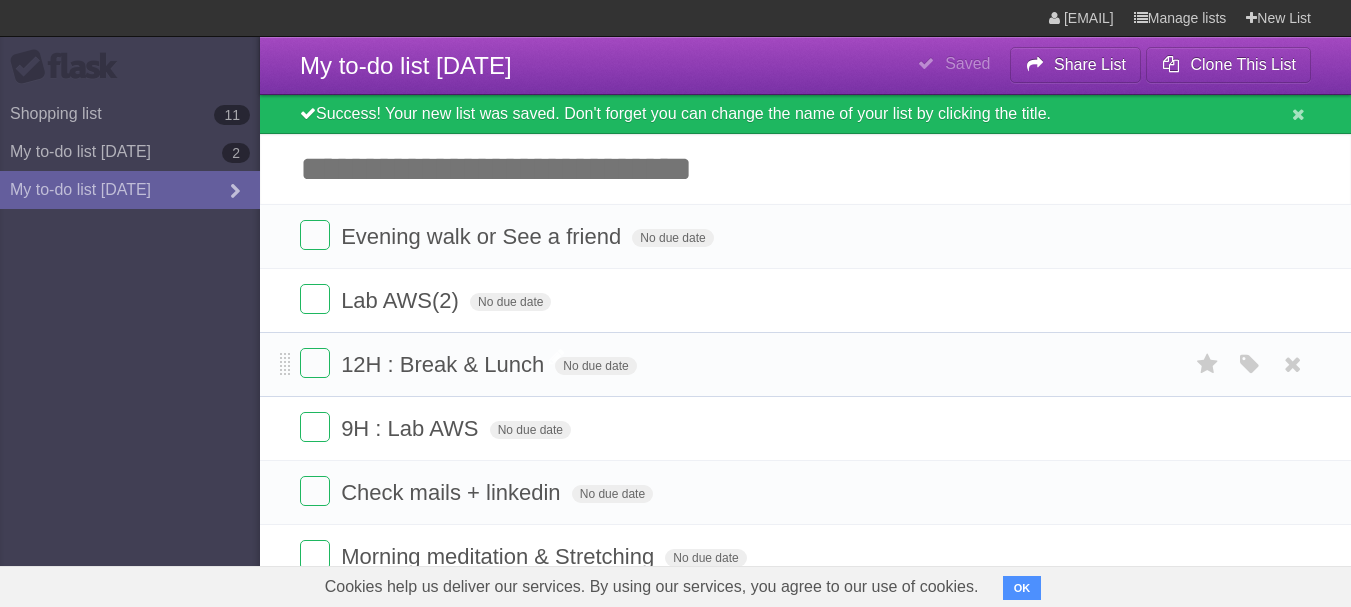 click on "Add another task" at bounding box center [805, 169] 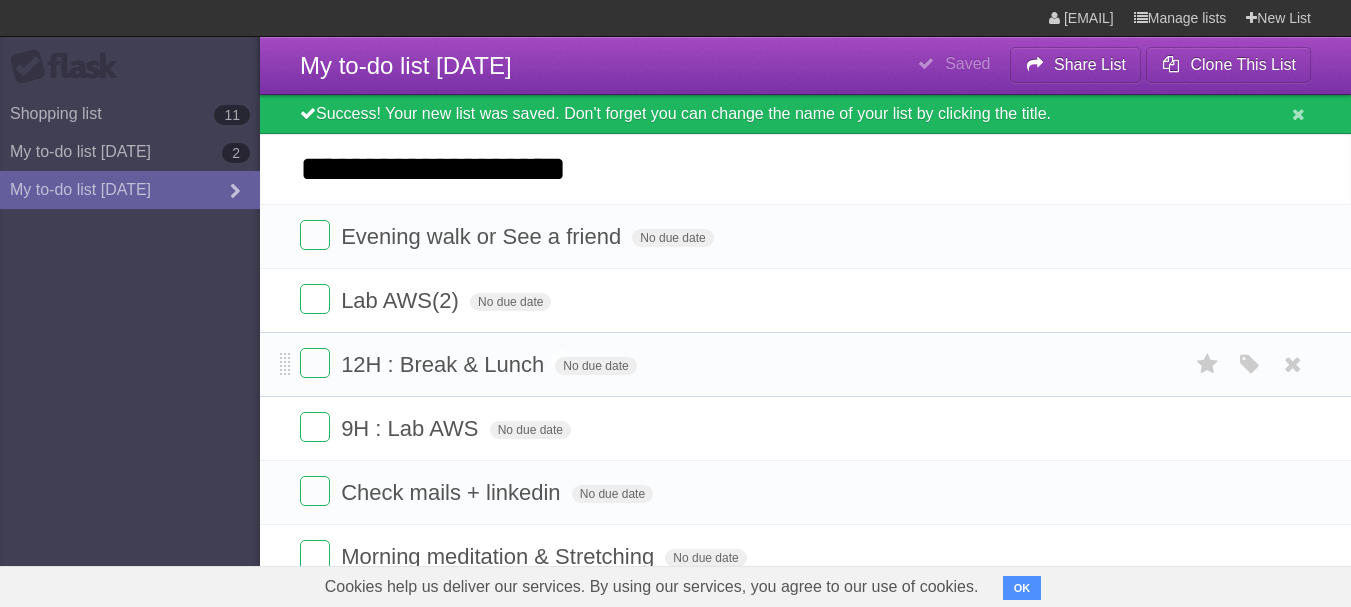 type on "**********" 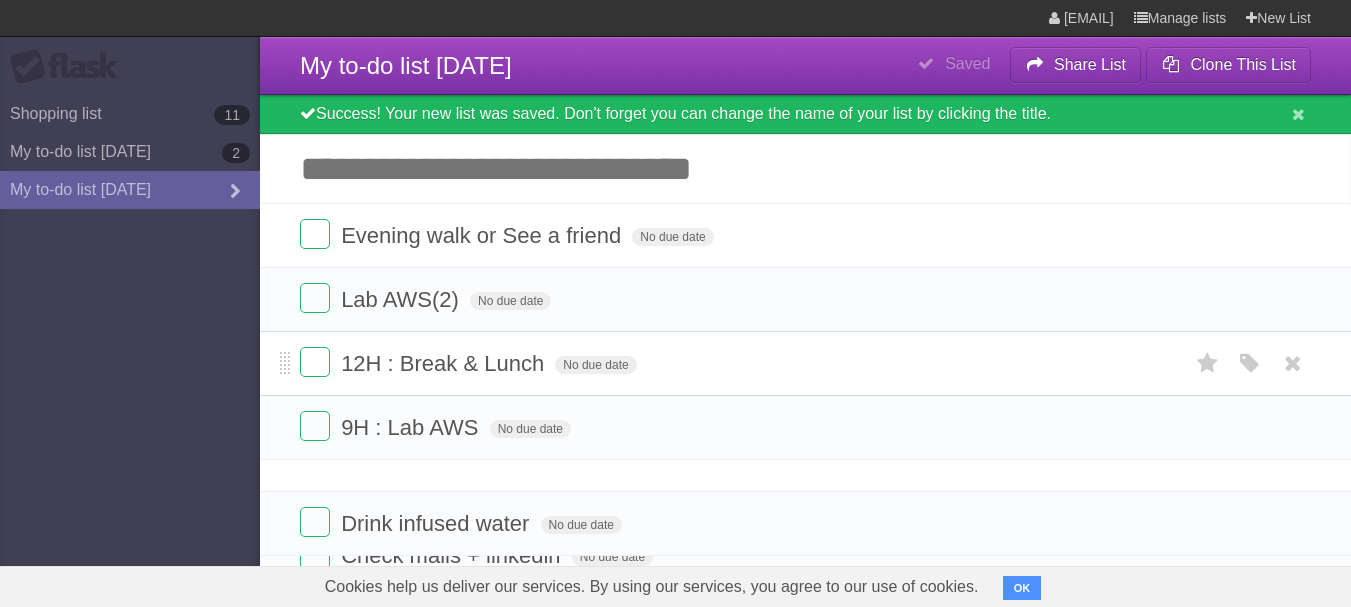 drag, startPoint x: 287, startPoint y: 238, endPoint x: 256, endPoint y: 523, distance: 286.681 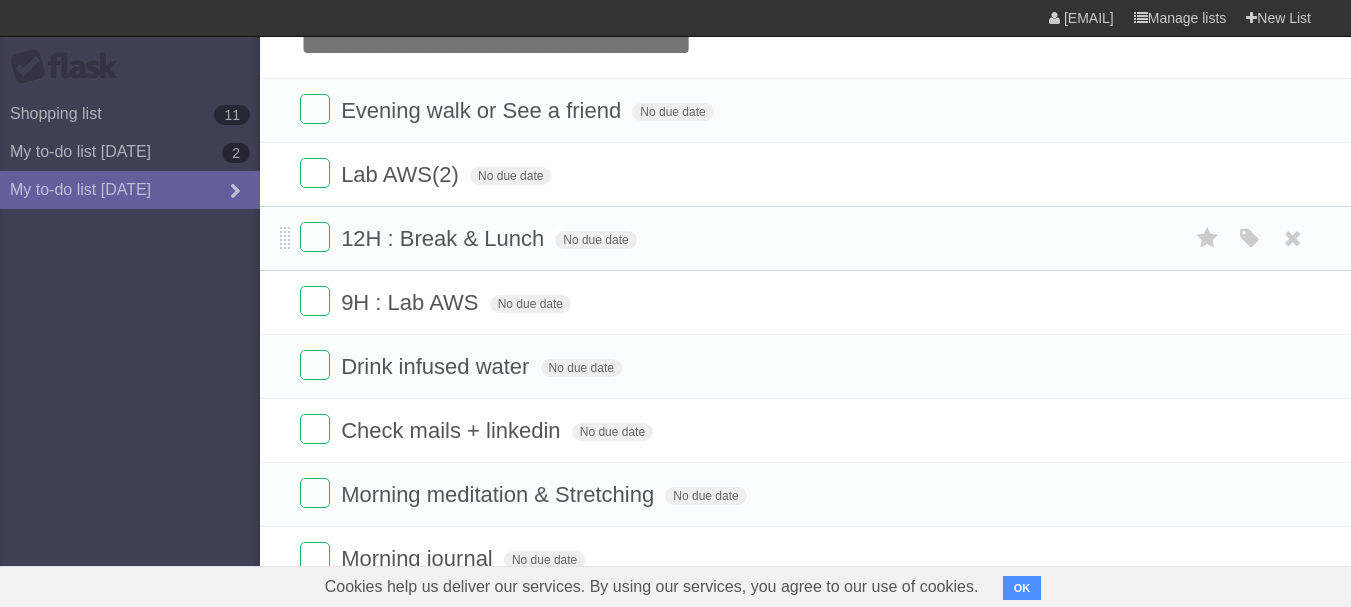 scroll, scrollTop: 500, scrollLeft: 0, axis: vertical 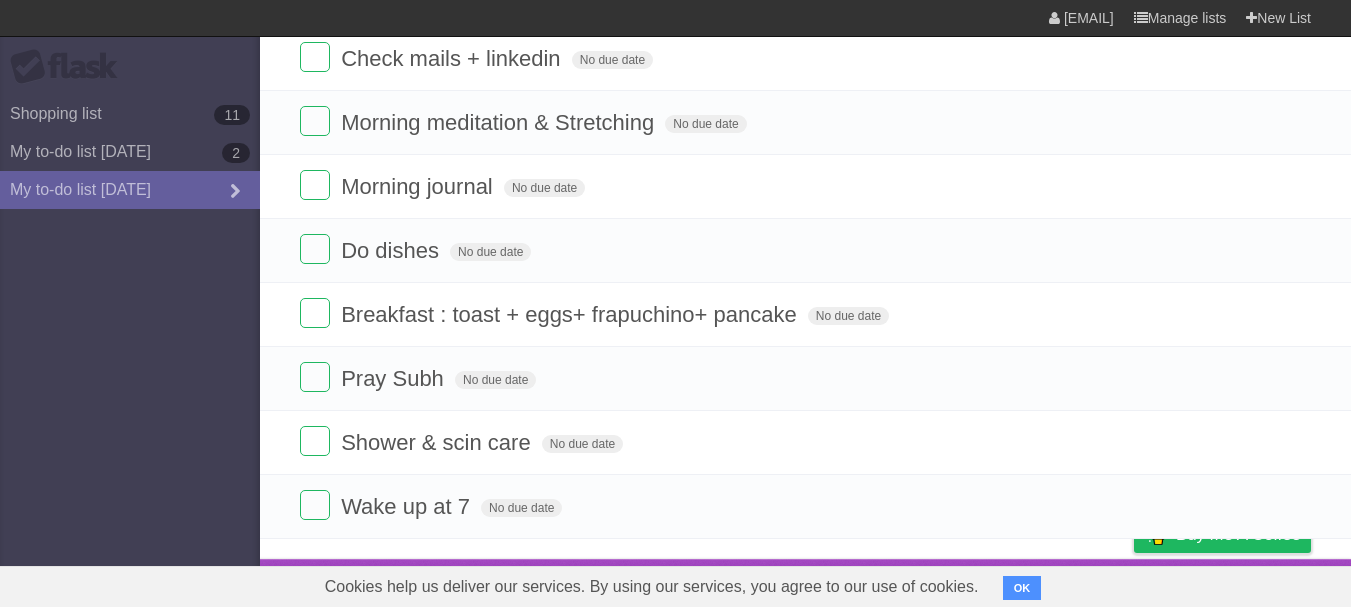 drag, startPoint x: 256, startPoint y: 523, endPoint x: 259, endPoint y: 639, distance: 116.03879 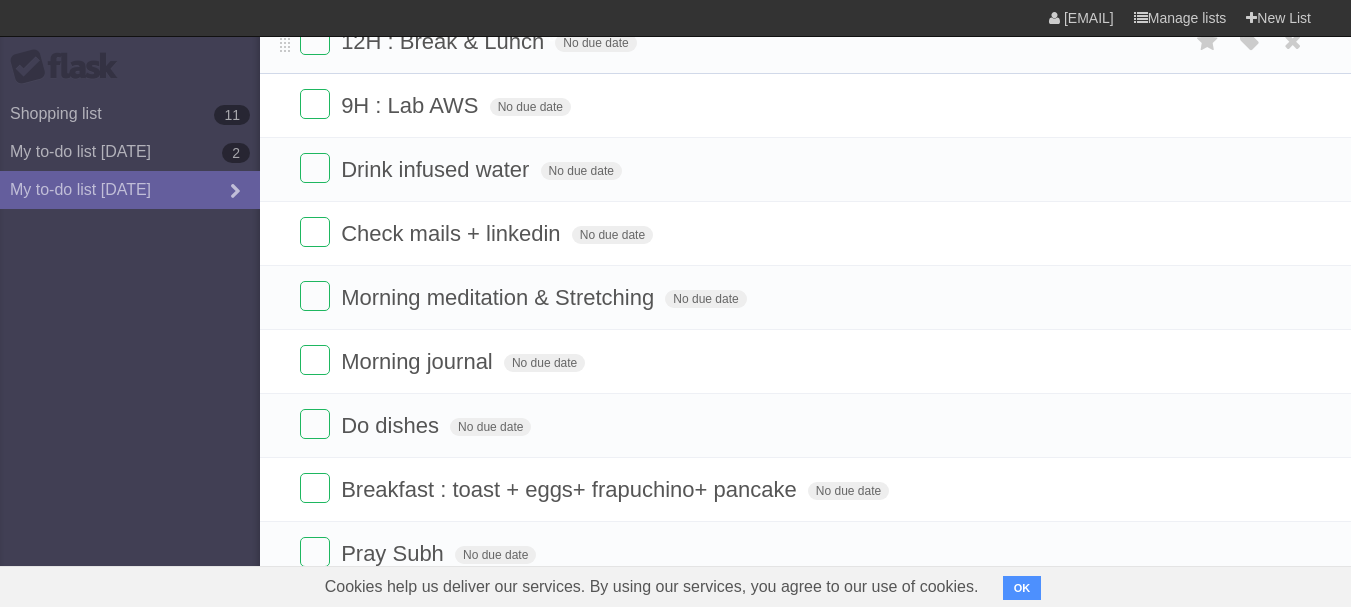 scroll, scrollTop: 300, scrollLeft: 0, axis: vertical 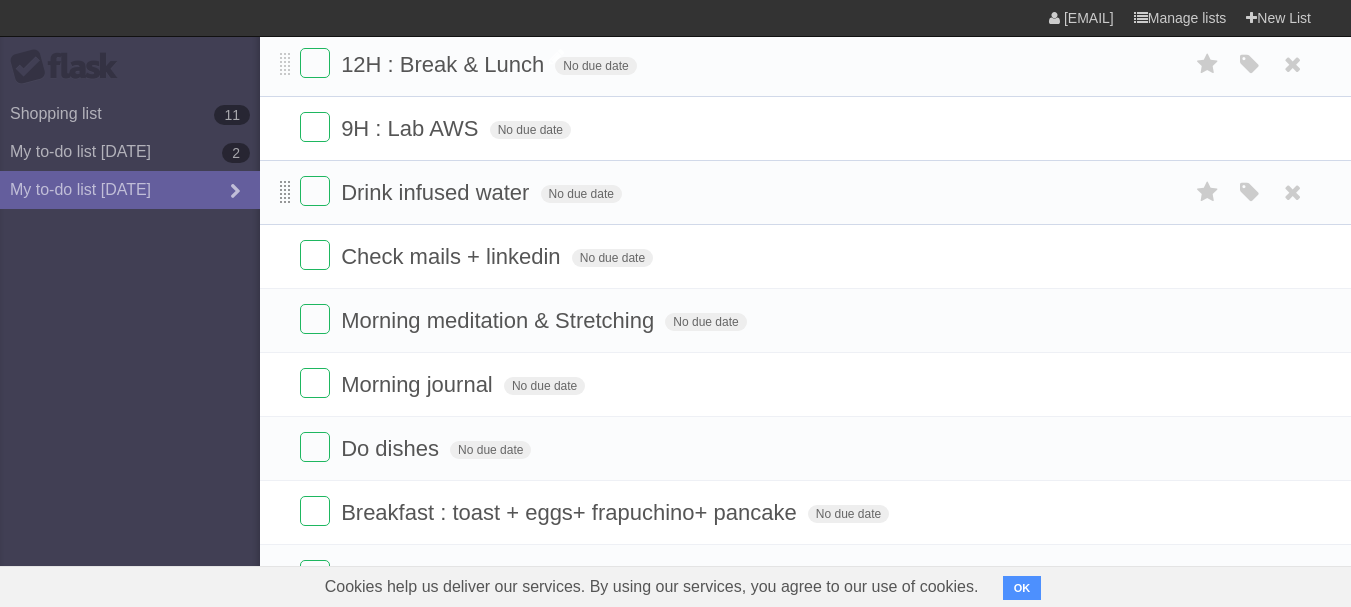 drag, startPoint x: 286, startPoint y: 190, endPoint x: 286, endPoint y: 320, distance: 130 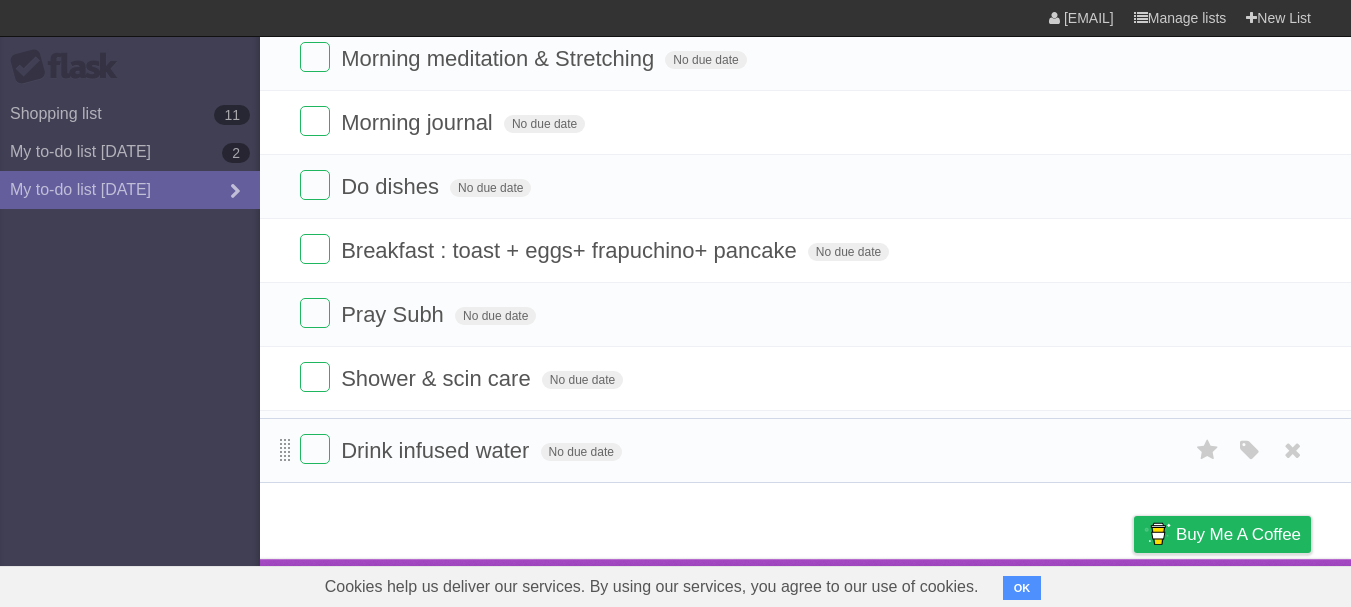 scroll, scrollTop: 500, scrollLeft: 0, axis: vertical 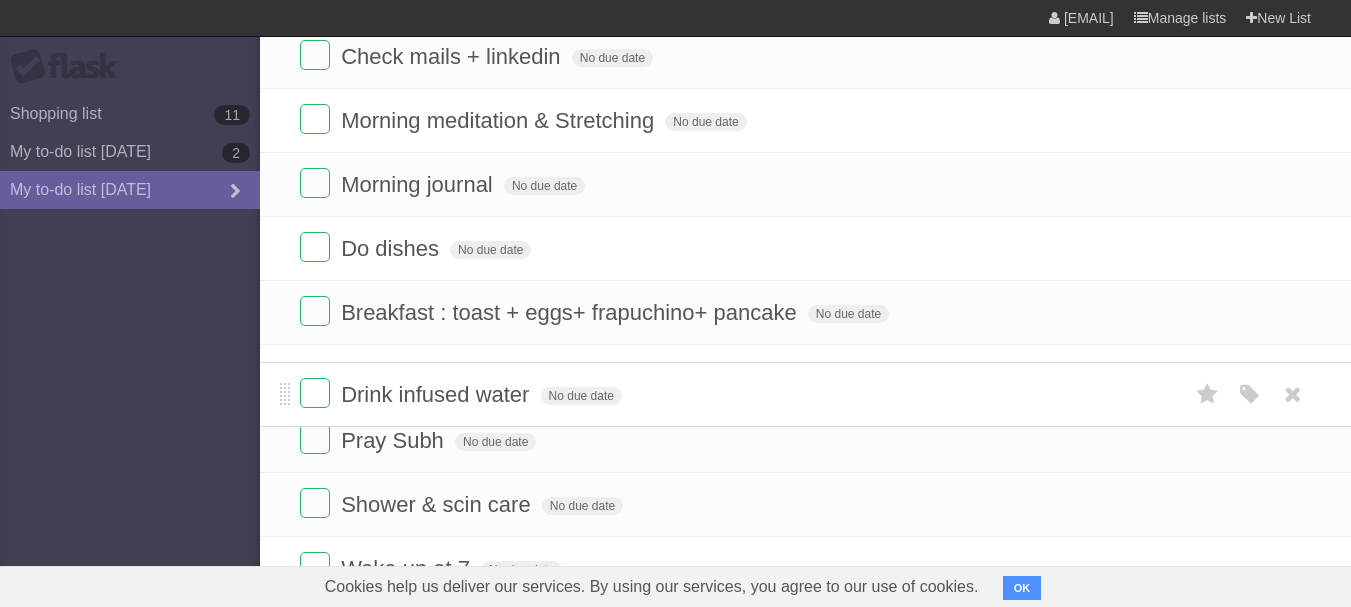 drag, startPoint x: 282, startPoint y: 377, endPoint x: 280, endPoint y: 393, distance: 16.124516 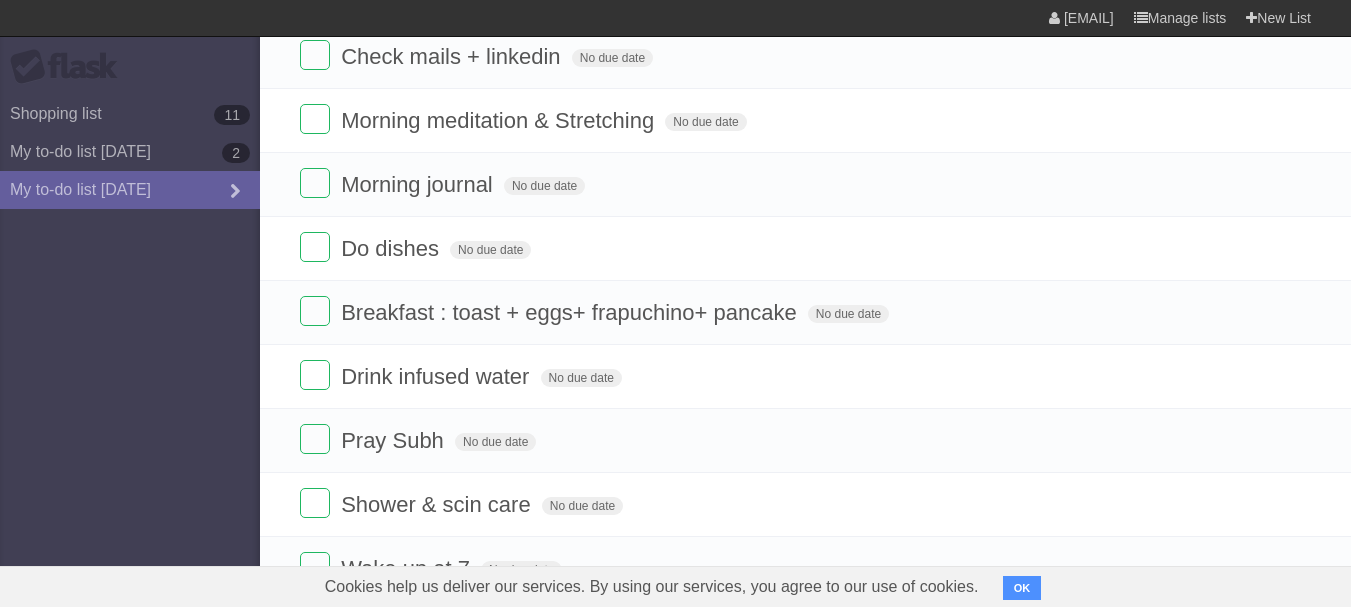 click on "Flask
Shopping list 11
My to-do list [DATE] 2
My to-do list [DATE]" at bounding box center [130, 303] 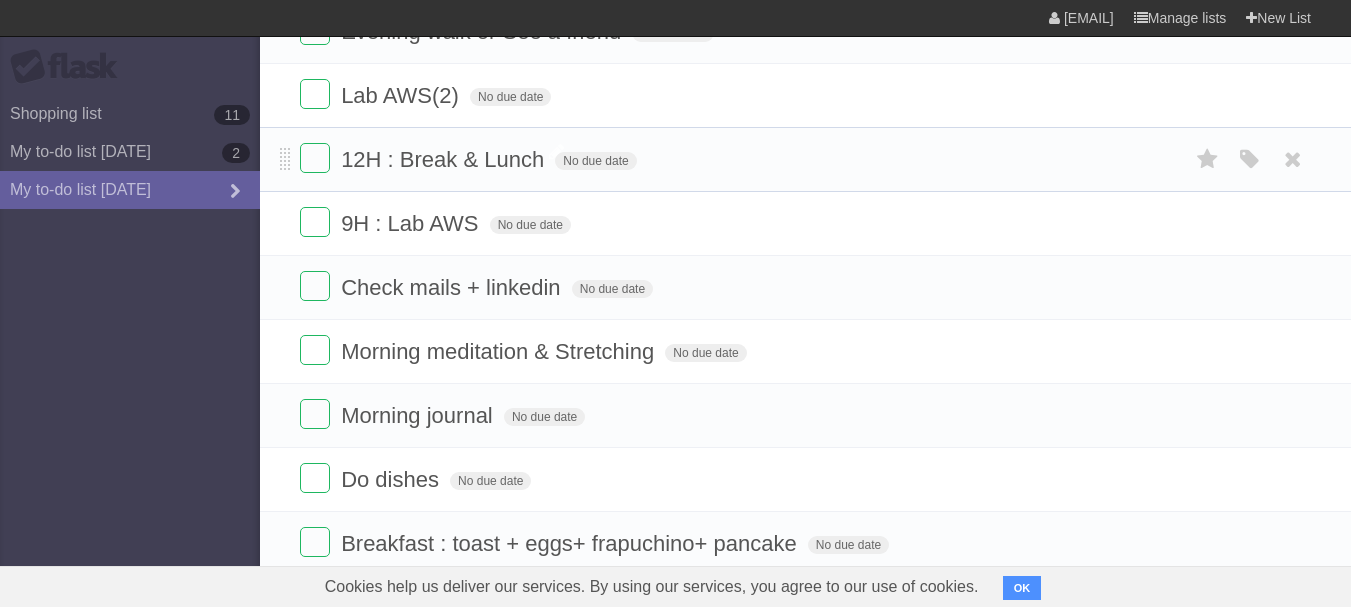 scroll, scrollTop: 0, scrollLeft: 0, axis: both 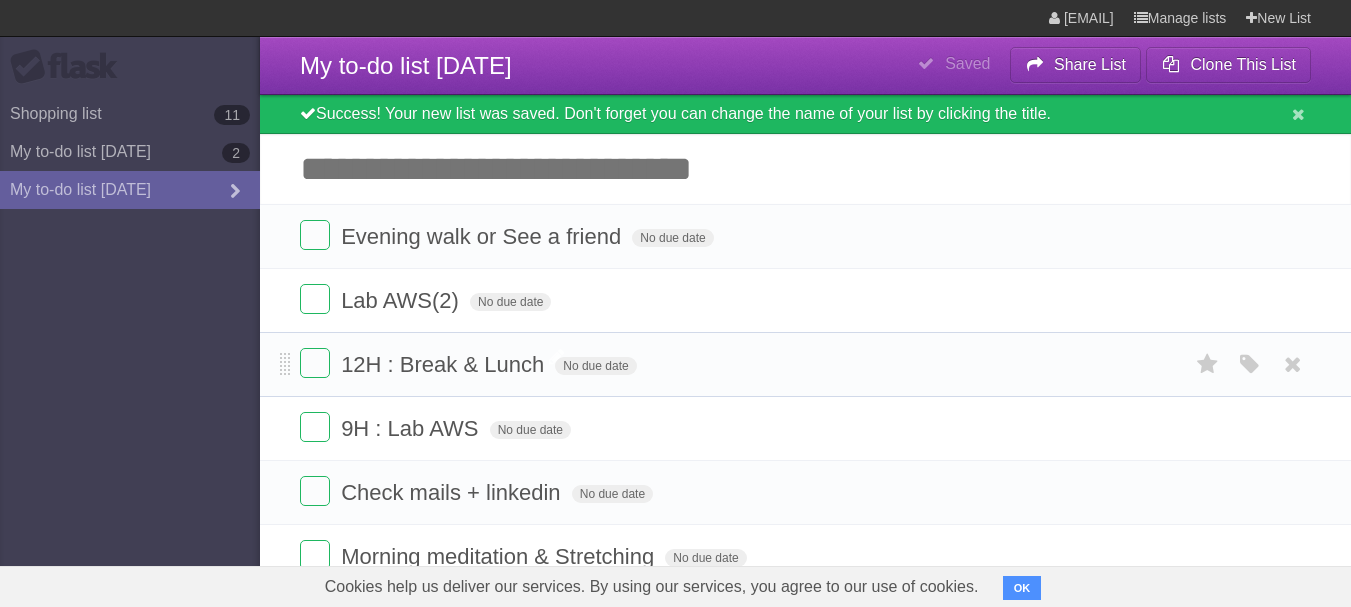 click on "Add another task" at bounding box center [805, 169] 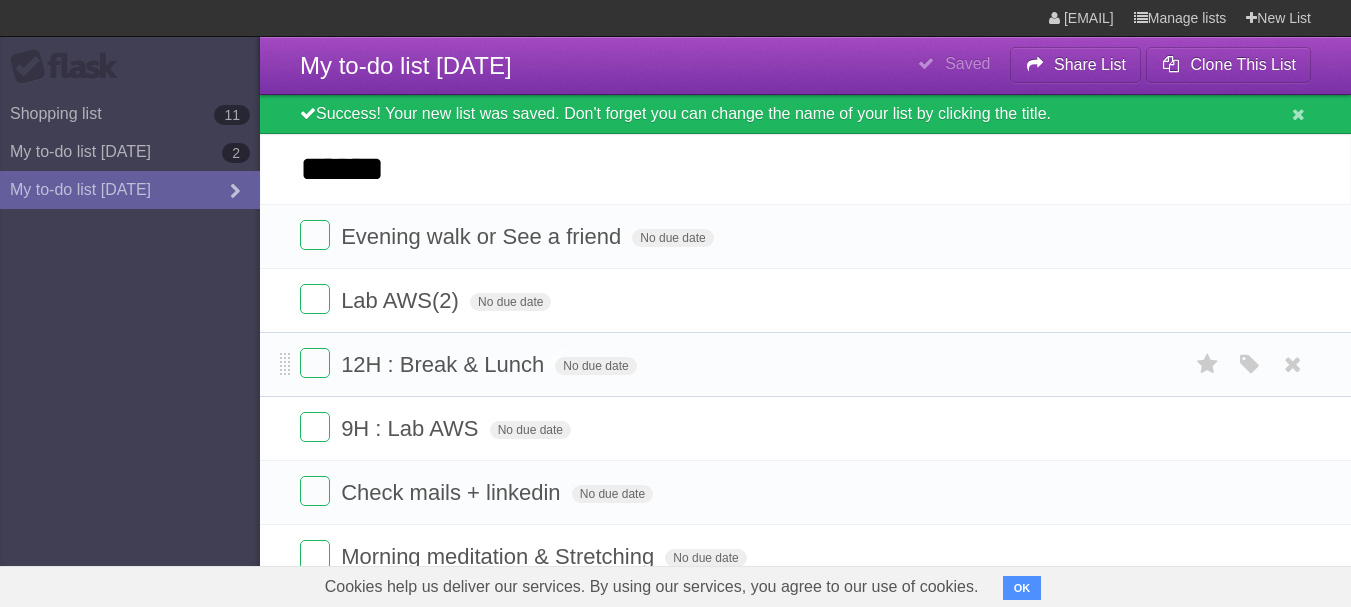 click on "*********" at bounding box center [0, 0] 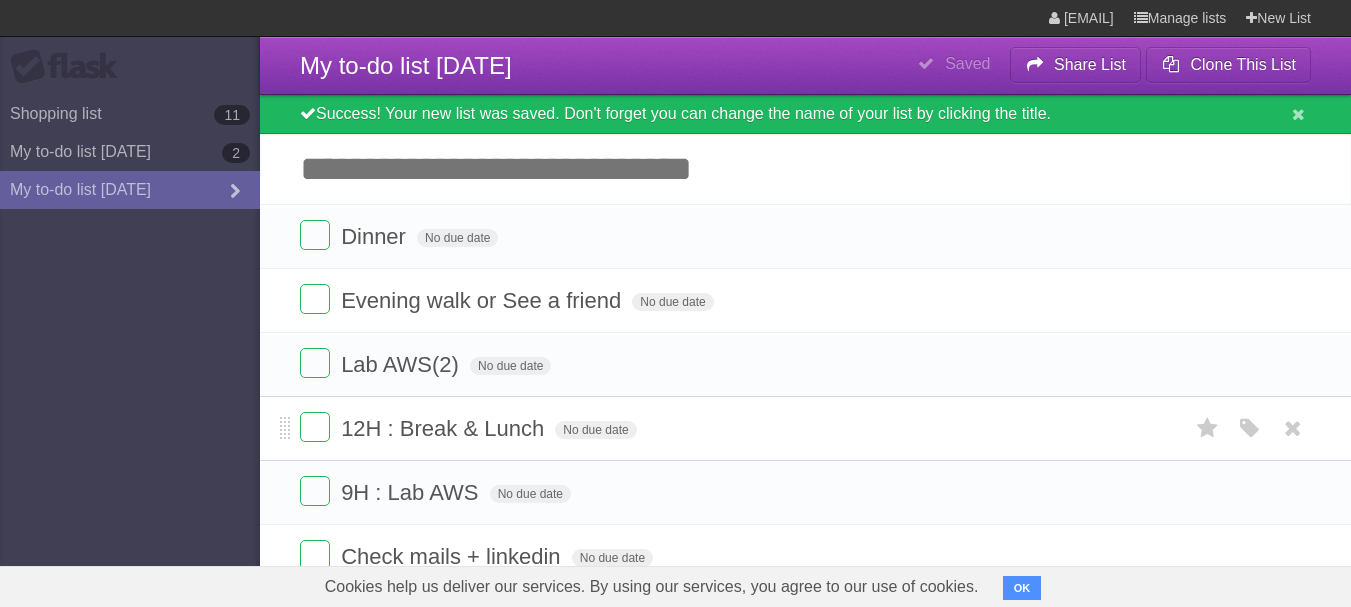 type on "*" 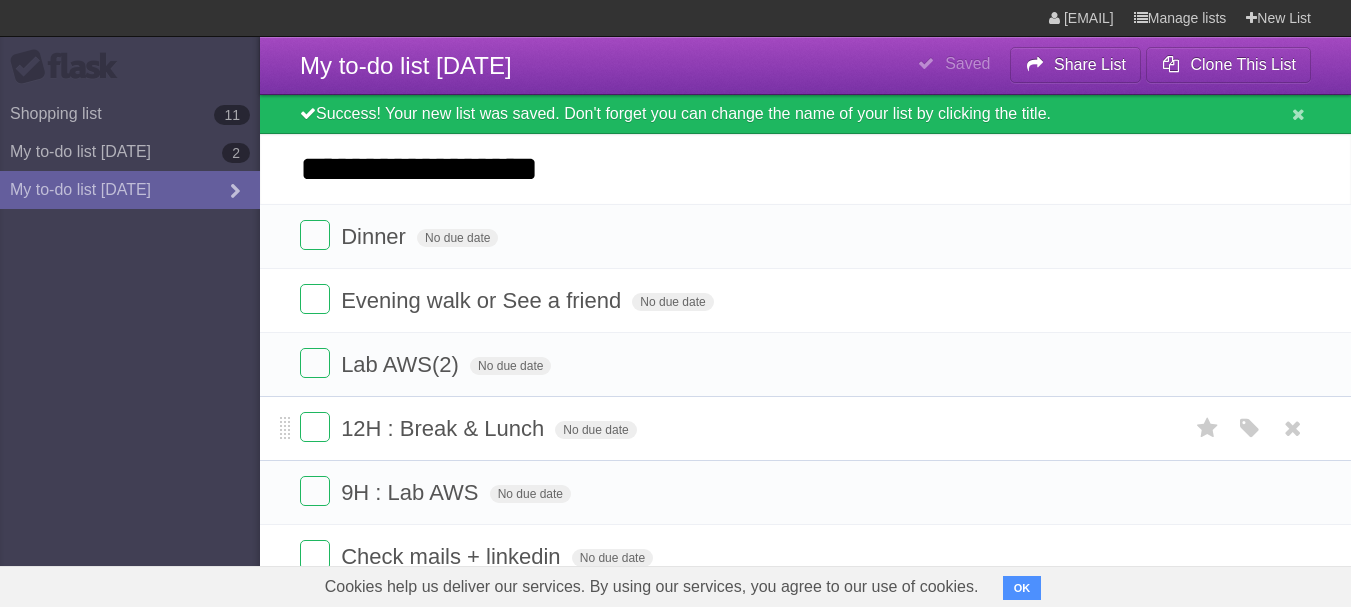 type on "**********" 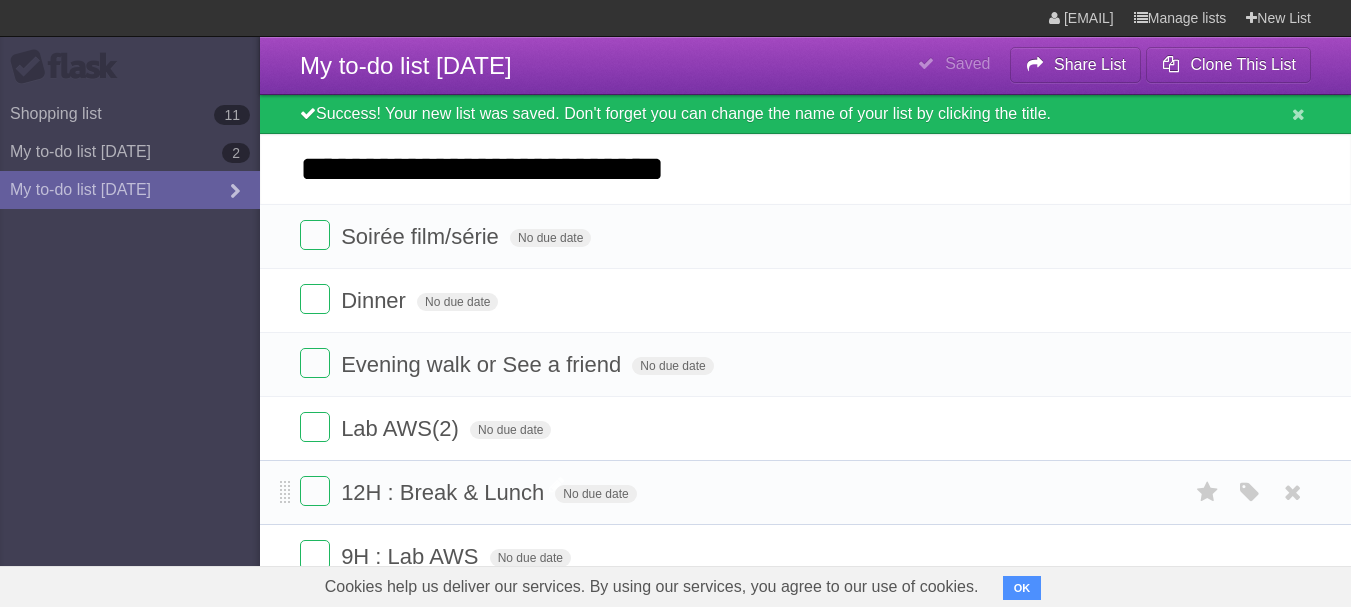 type on "**********" 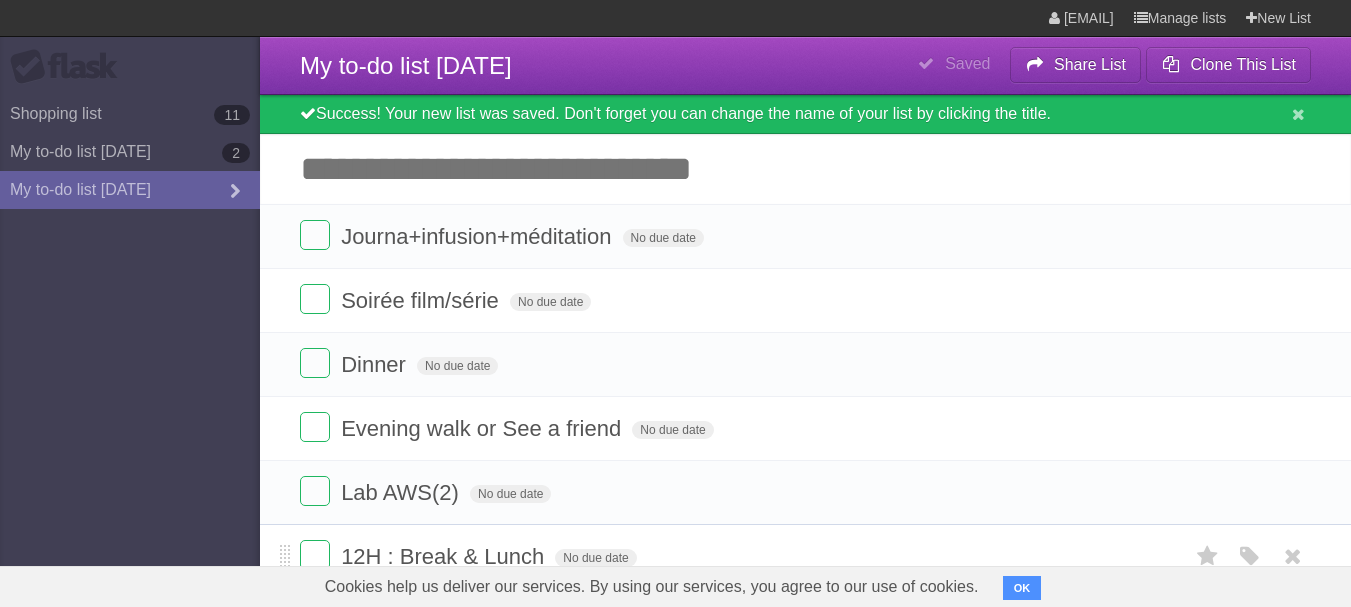 click on "Flask
Shopping list 11
My to-do list [DATE] 2
My to-do list [DATE]" at bounding box center (130, 303) 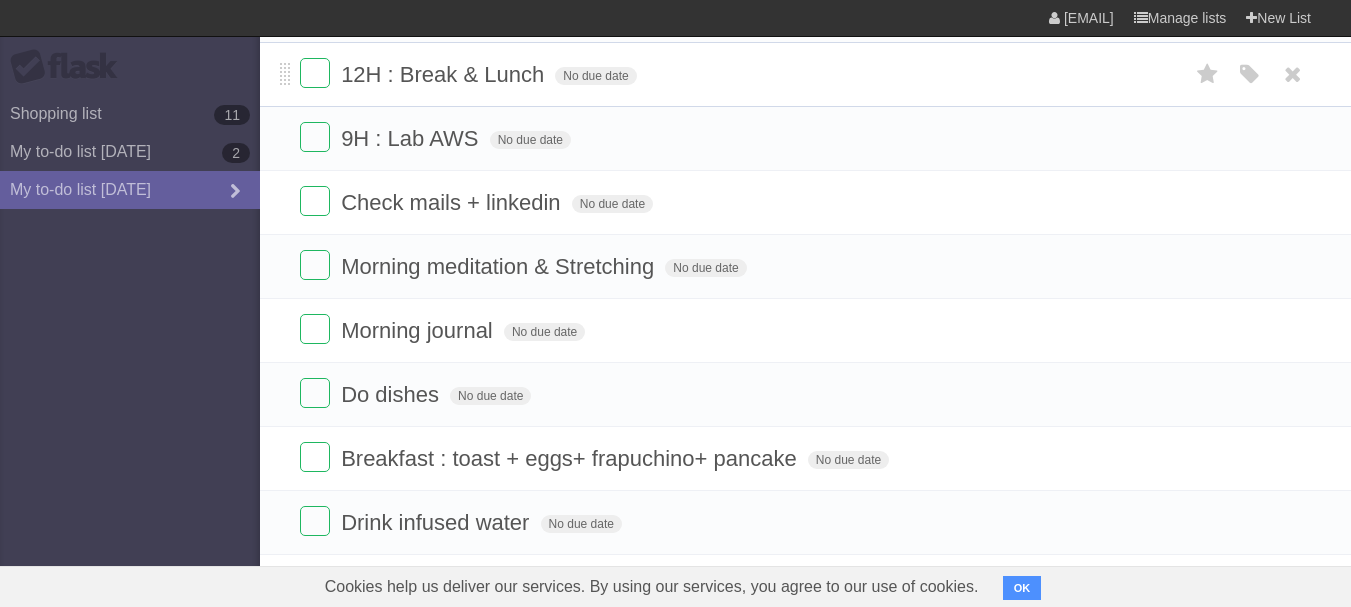 scroll, scrollTop: 692, scrollLeft: 0, axis: vertical 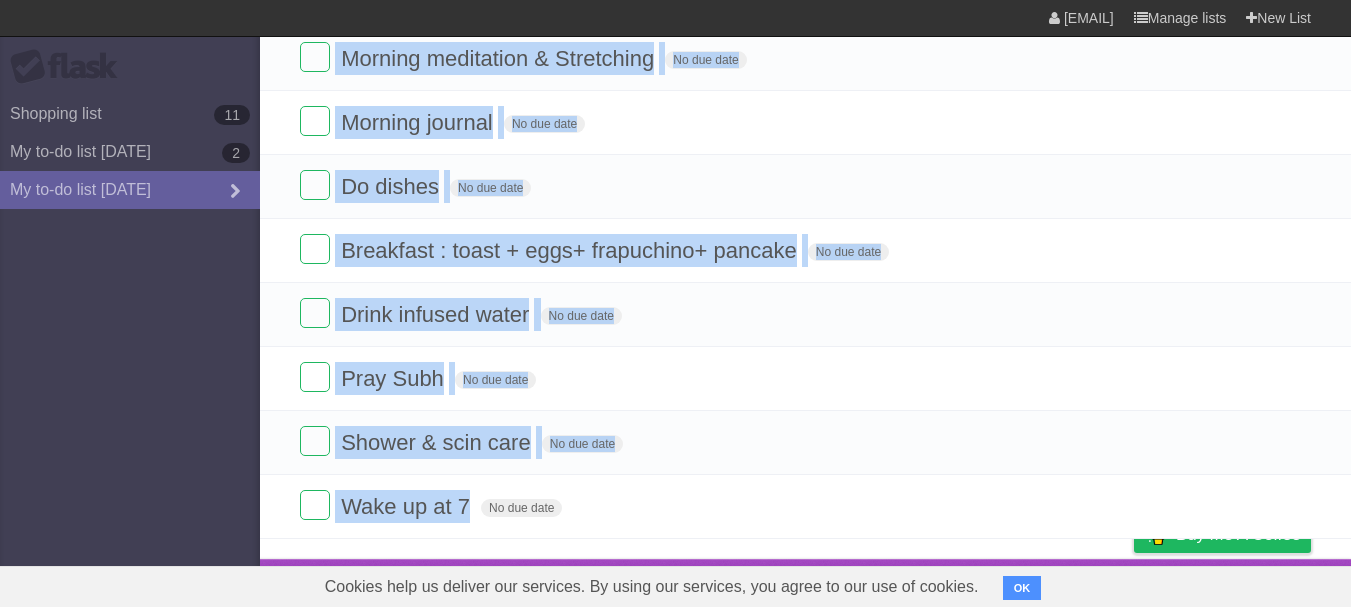 drag, startPoint x: 471, startPoint y: 512, endPoint x: 336, endPoint y: 31, distance: 499.58582 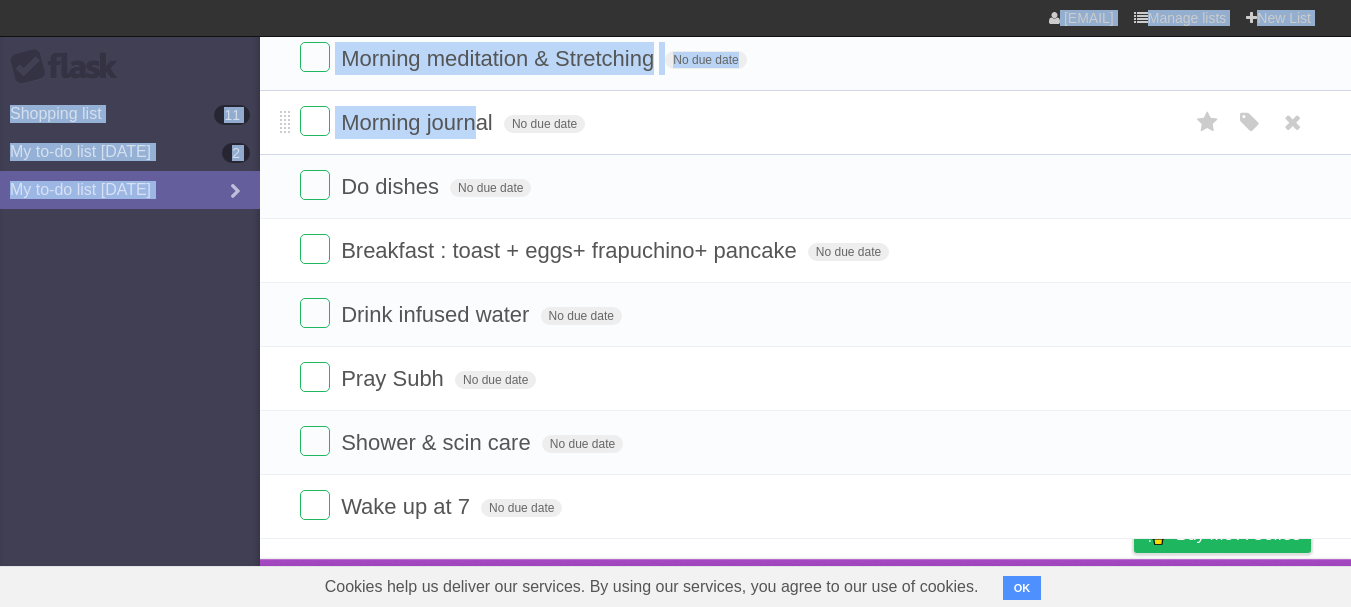 drag, startPoint x: 419, startPoint y: 88, endPoint x: 472, endPoint y: 150, distance: 81.565926 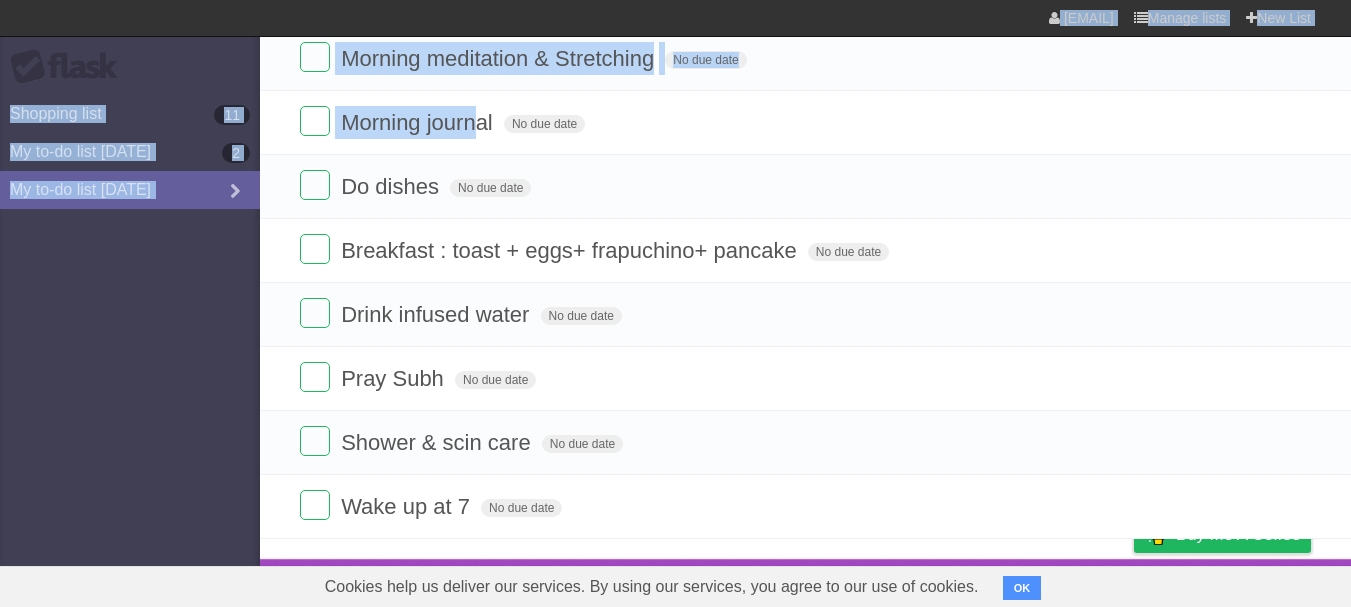 click on "Flask
Shopping list 11
My to-do list [DATE] 2
My to-do list [DATE]" at bounding box center [130, 303] 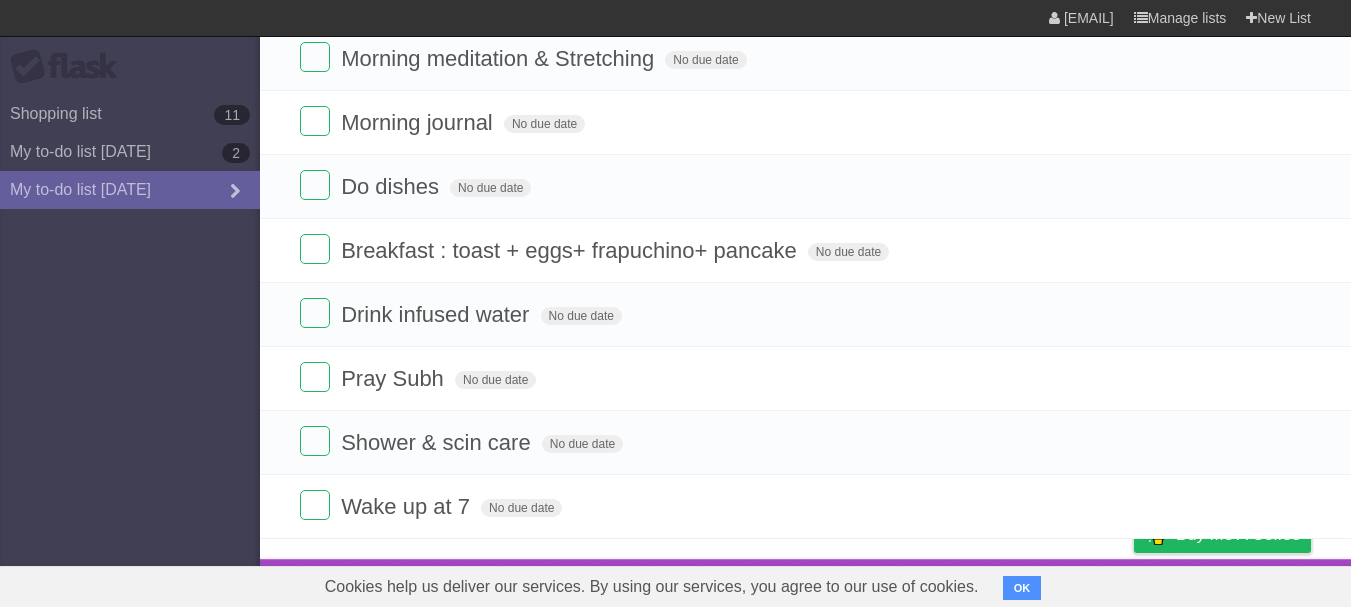 scroll, scrollTop: 652, scrollLeft: 0, axis: vertical 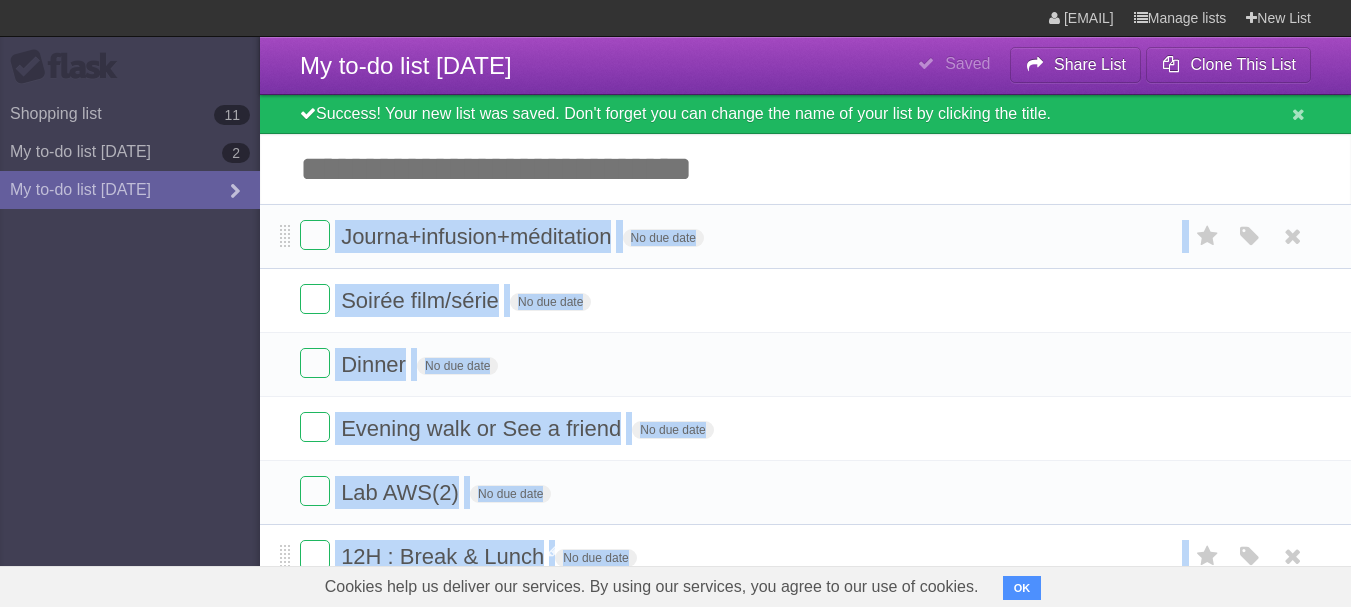 drag, startPoint x: 481, startPoint y: 556, endPoint x: 335, endPoint y: 248, distance: 340.85187 